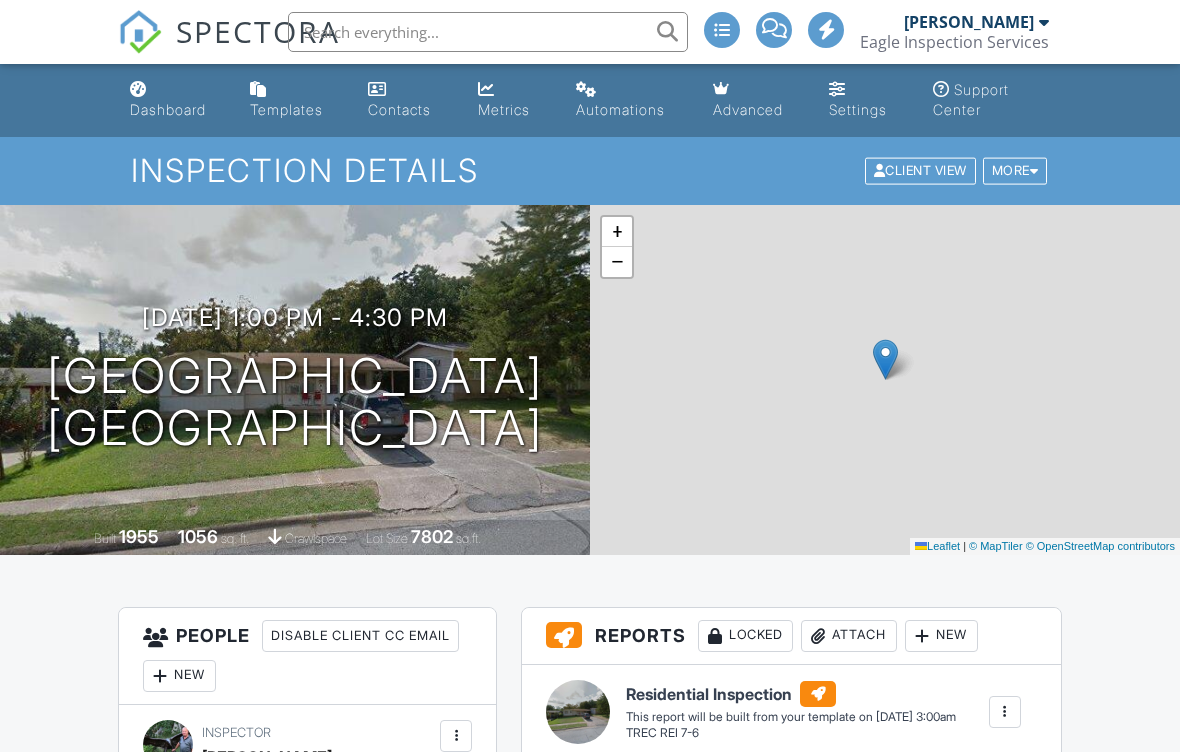 scroll, scrollTop: 0, scrollLeft: 0, axis: both 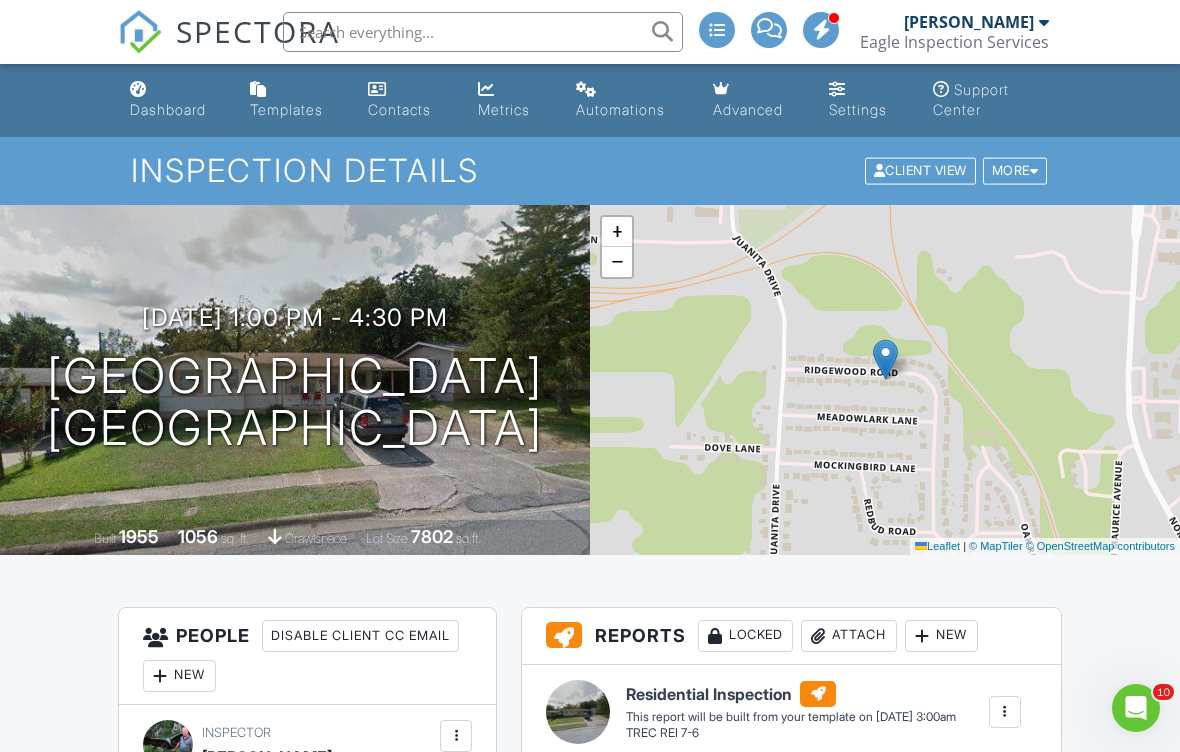 click on "More" at bounding box center [1015, 171] 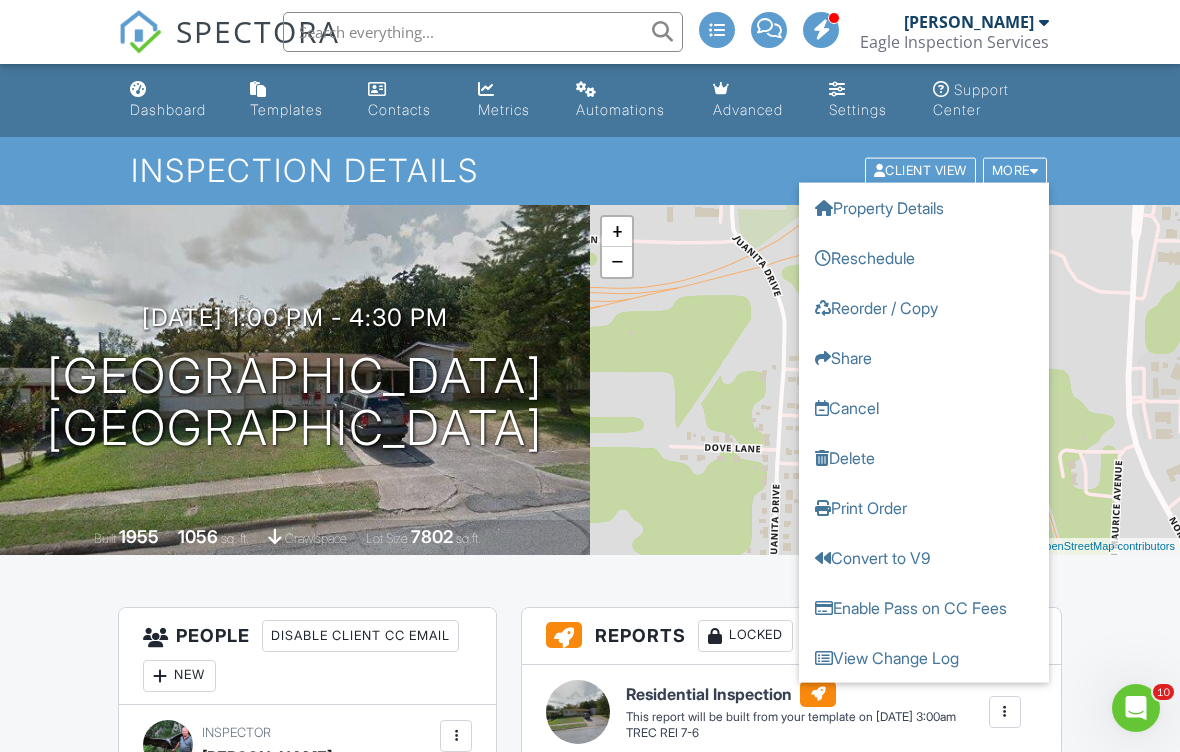 click on "Cancel" at bounding box center (924, 408) 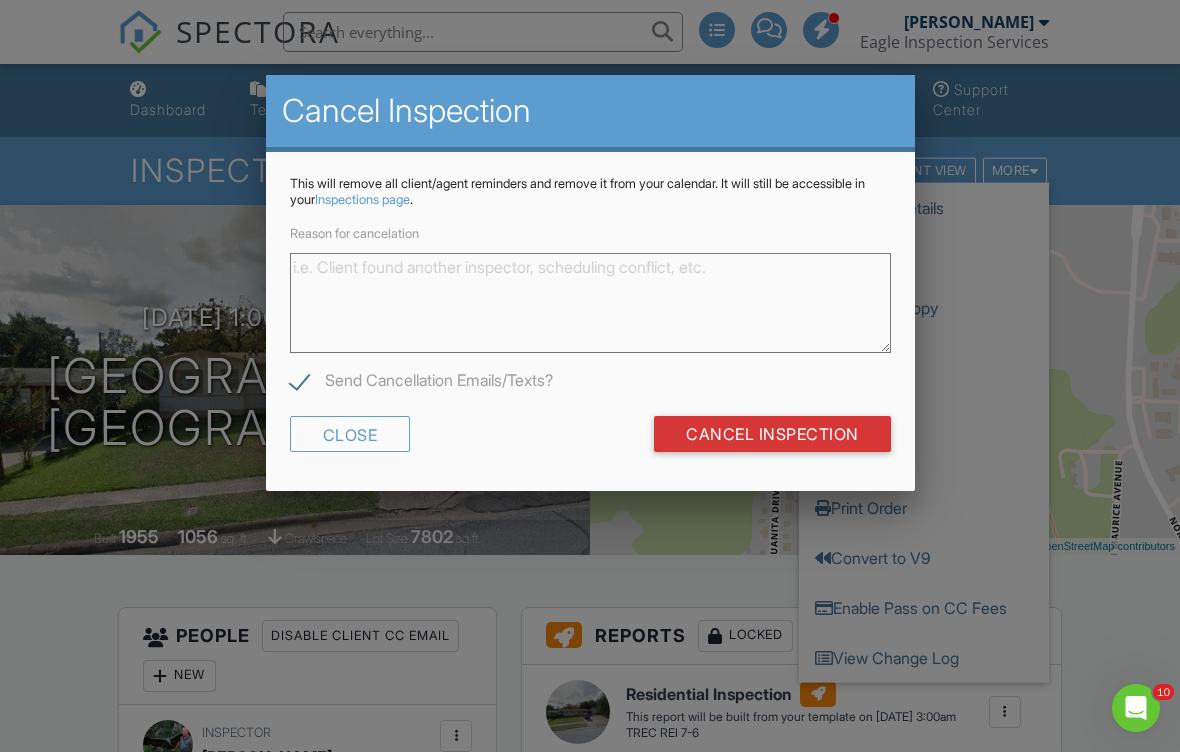 click on "Reason for cancelation" at bounding box center [590, 303] 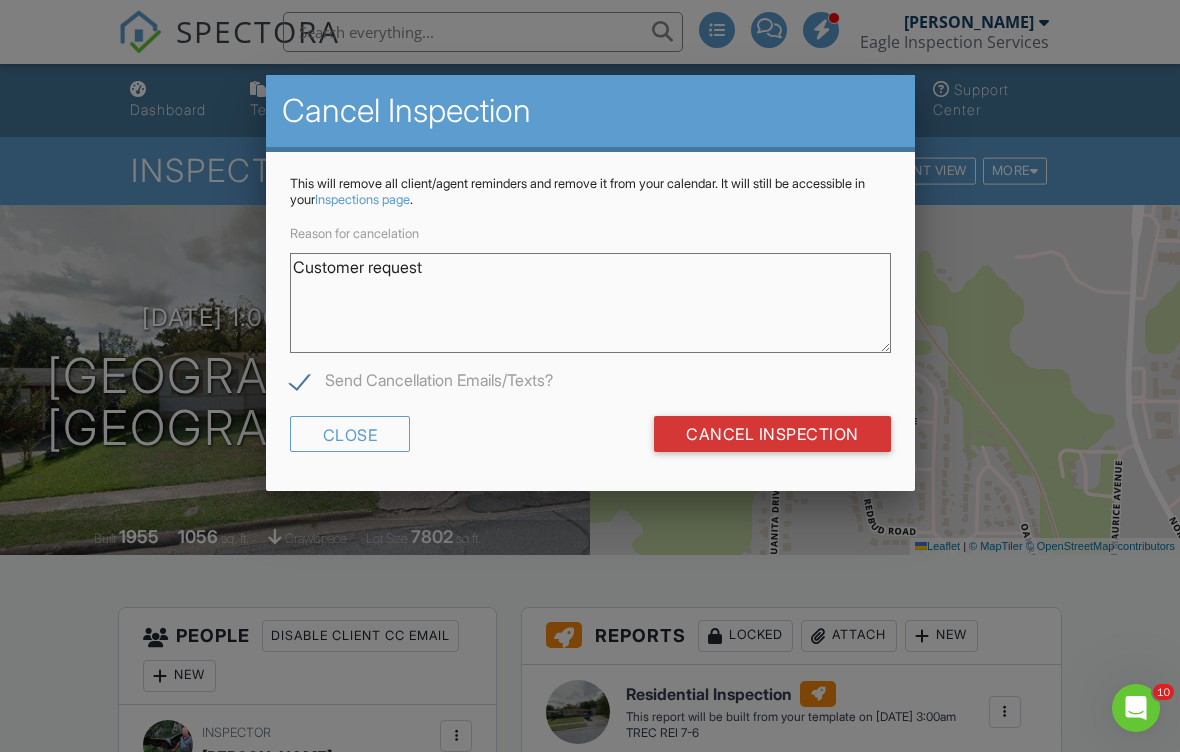 type on "Customer request" 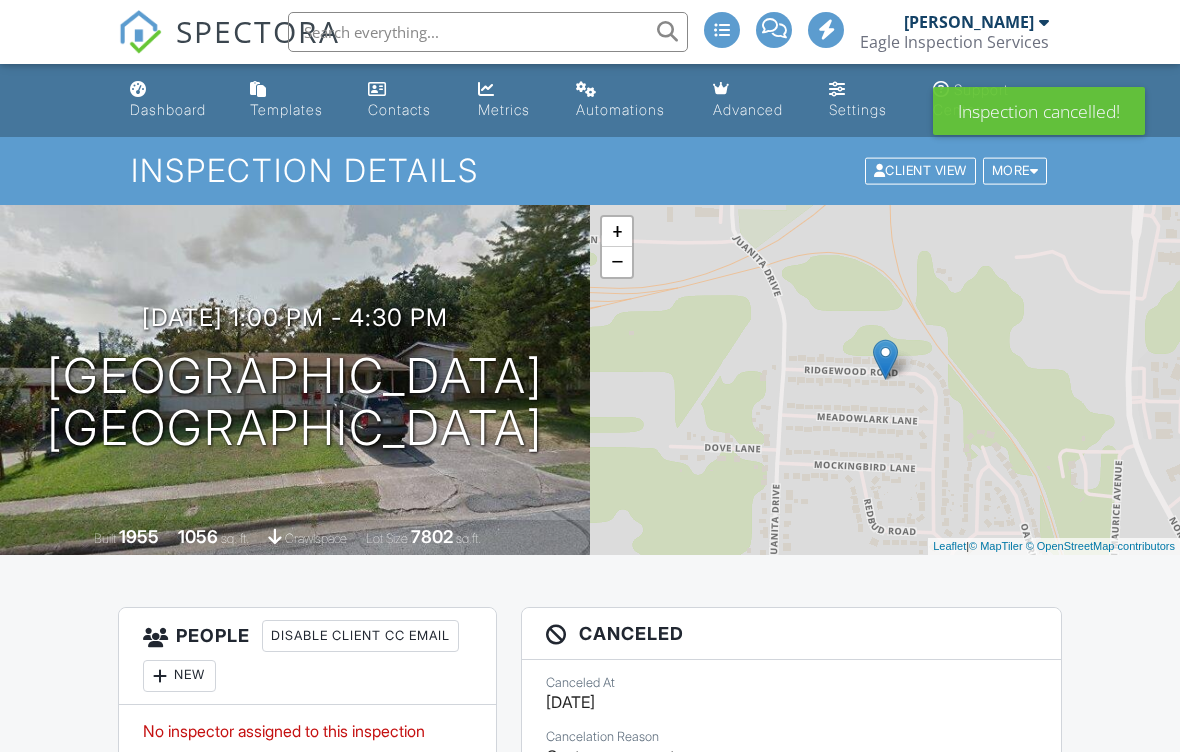 scroll, scrollTop: 0, scrollLeft: 0, axis: both 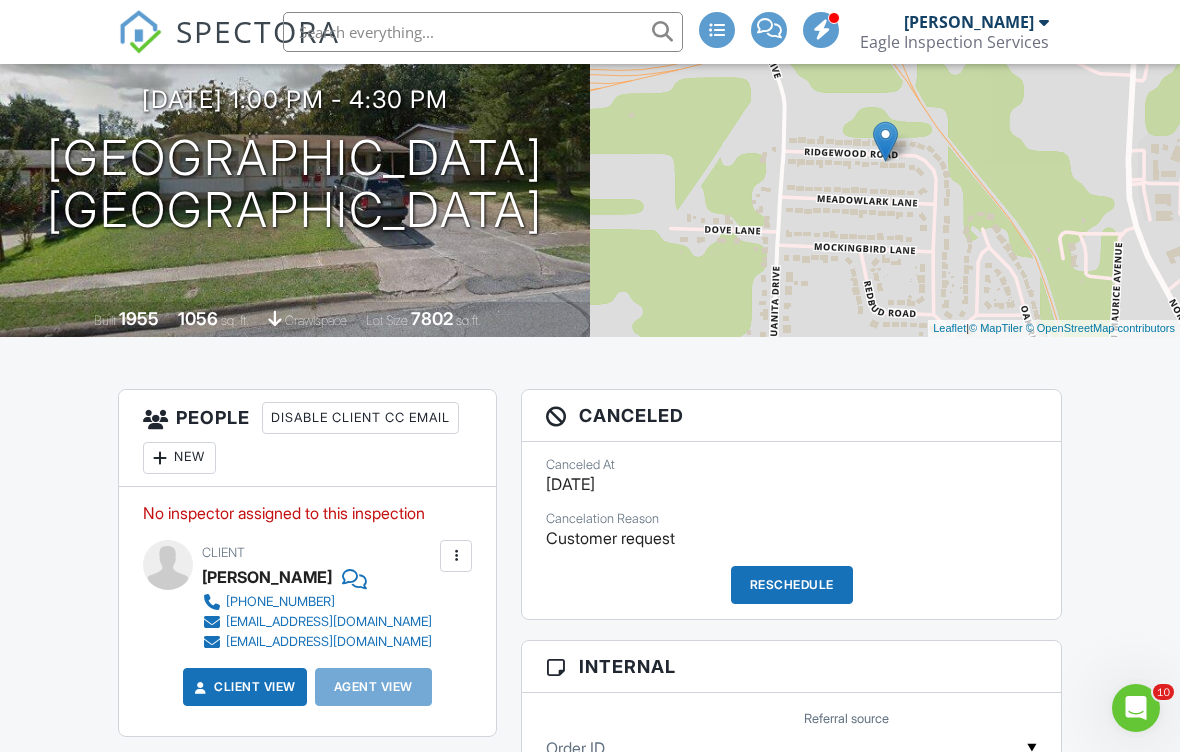 click at bounding box center [456, 556] 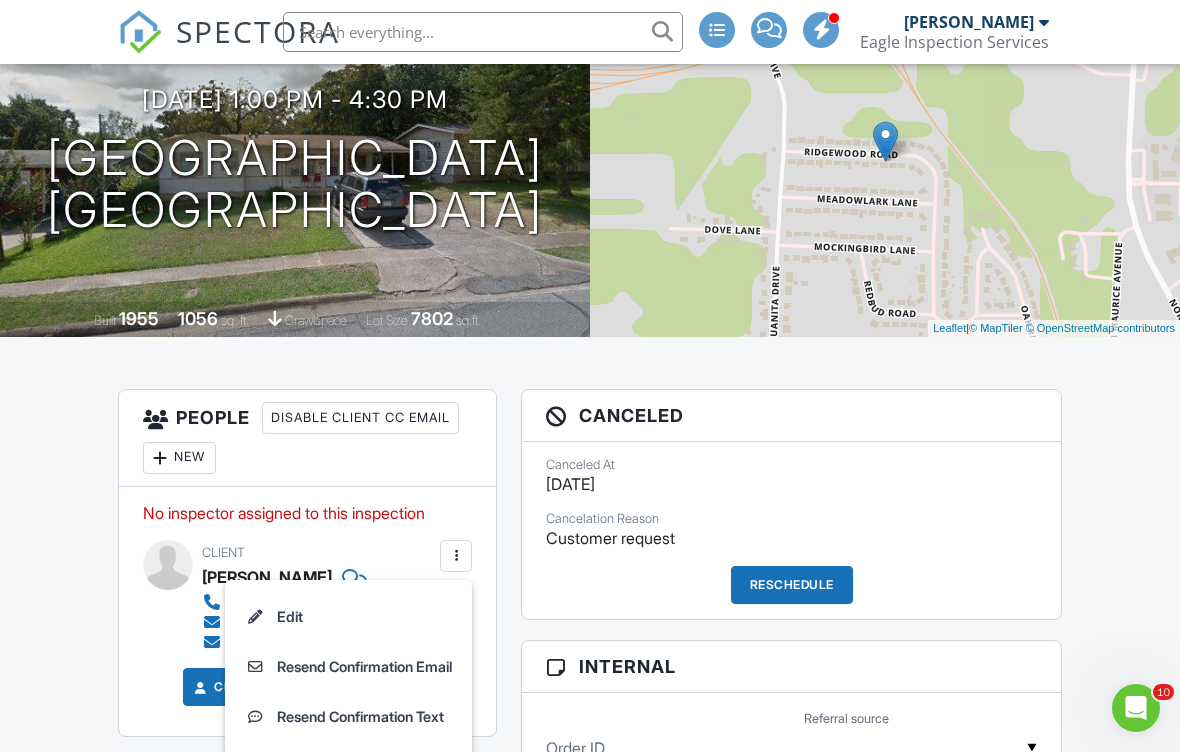 click on "Edit" at bounding box center (348, 617) 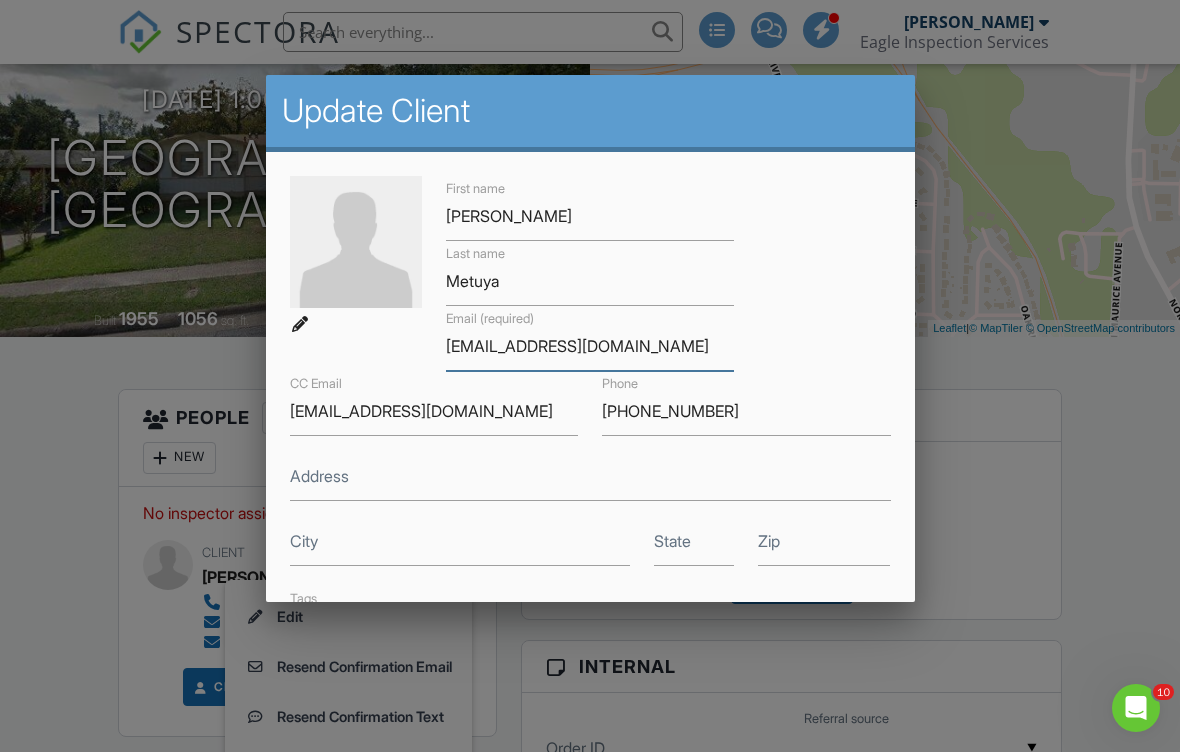 click on "cmetuya123@hmail.com" at bounding box center [590, 346] 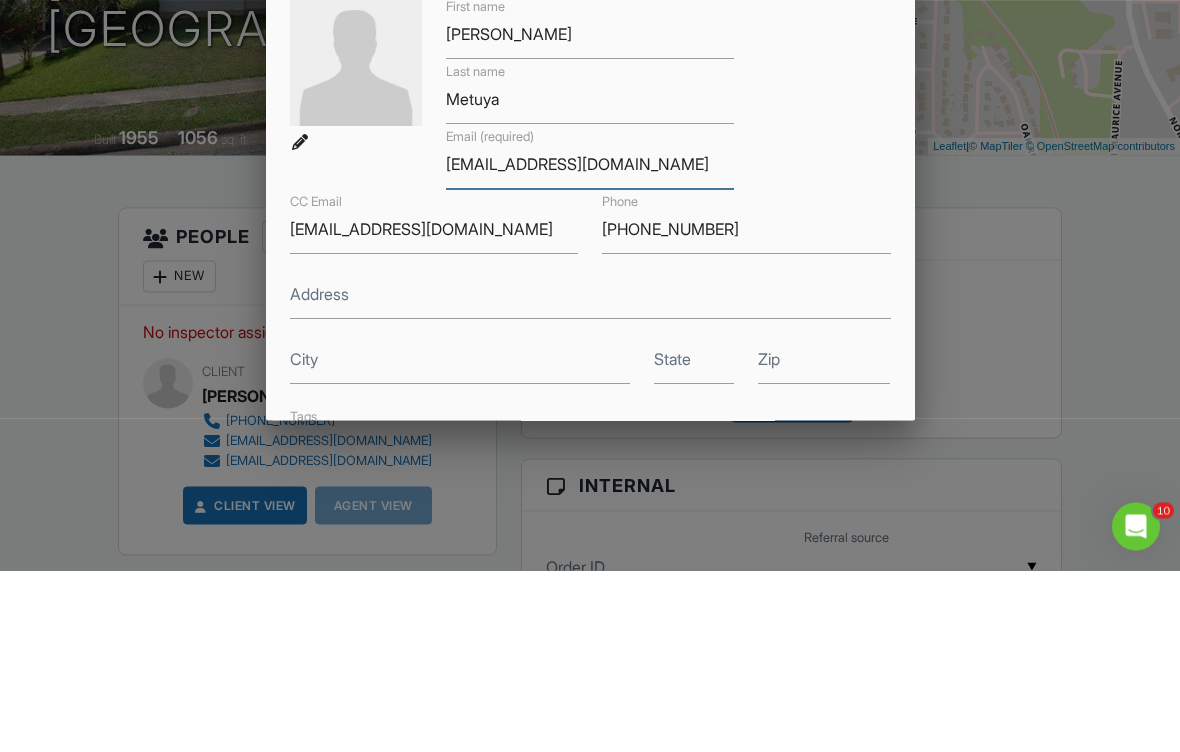 type on "cmetuya123@gmail.com" 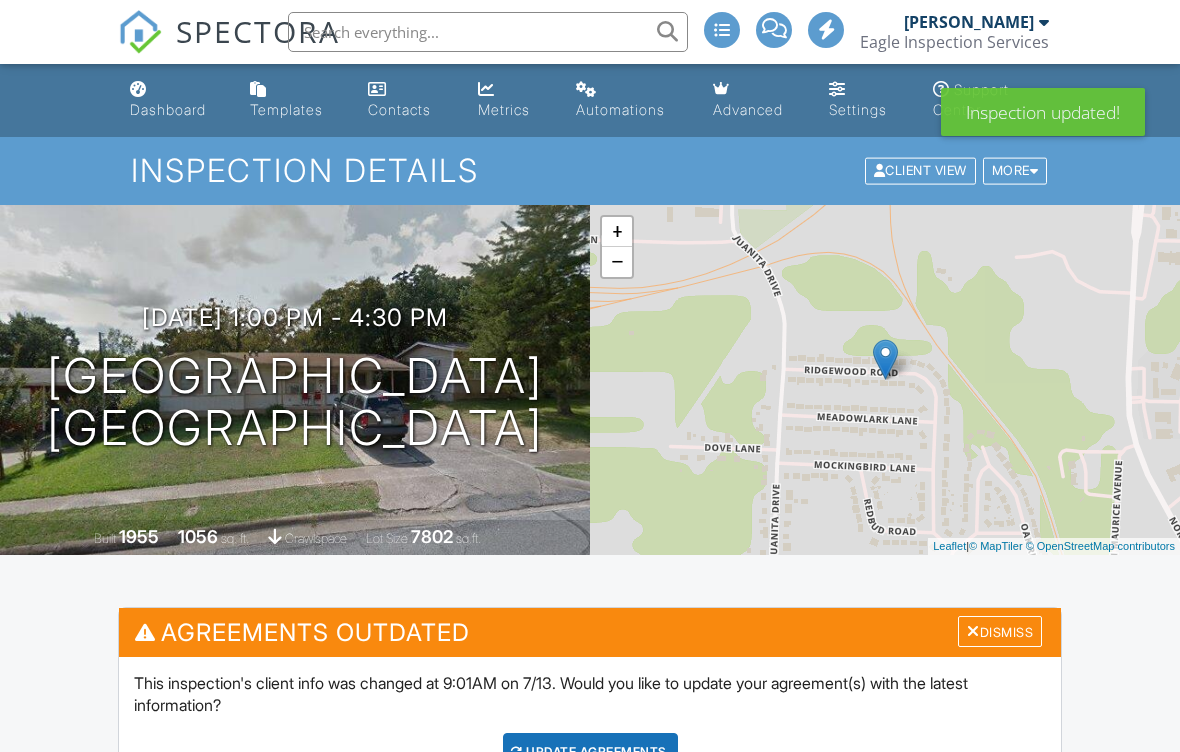 scroll, scrollTop: 0, scrollLeft: 0, axis: both 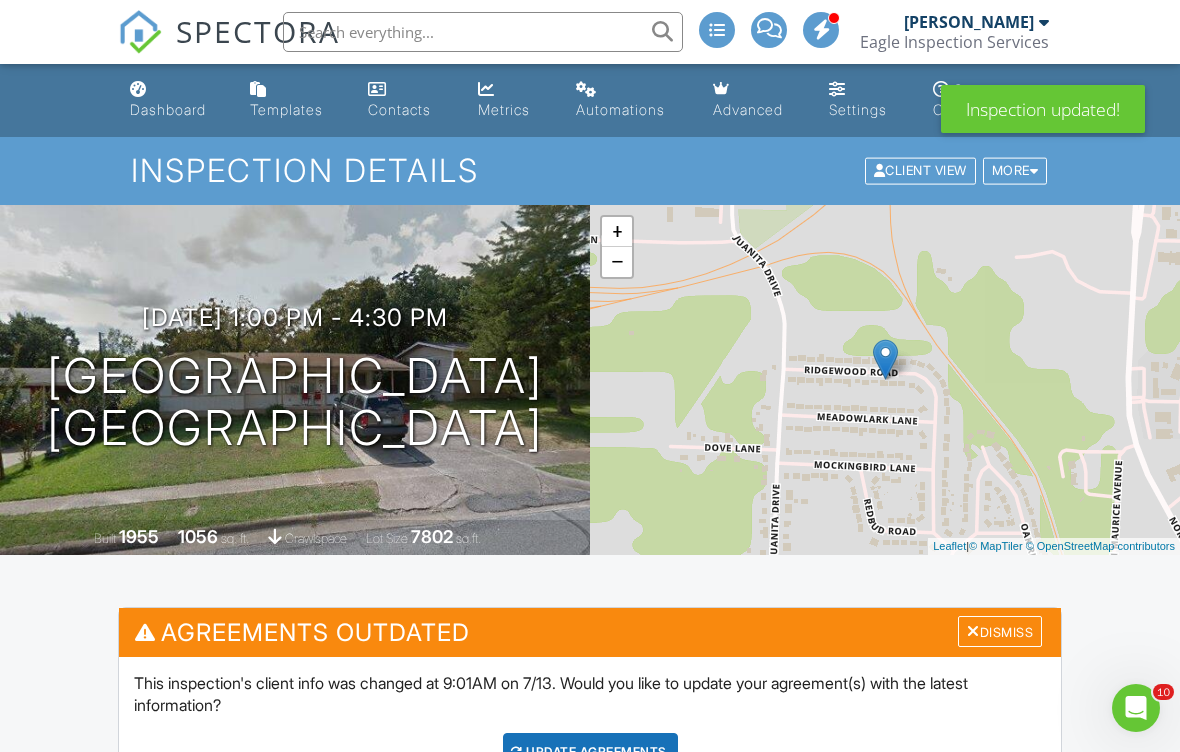 click on "Update Agreements" at bounding box center [590, 752] 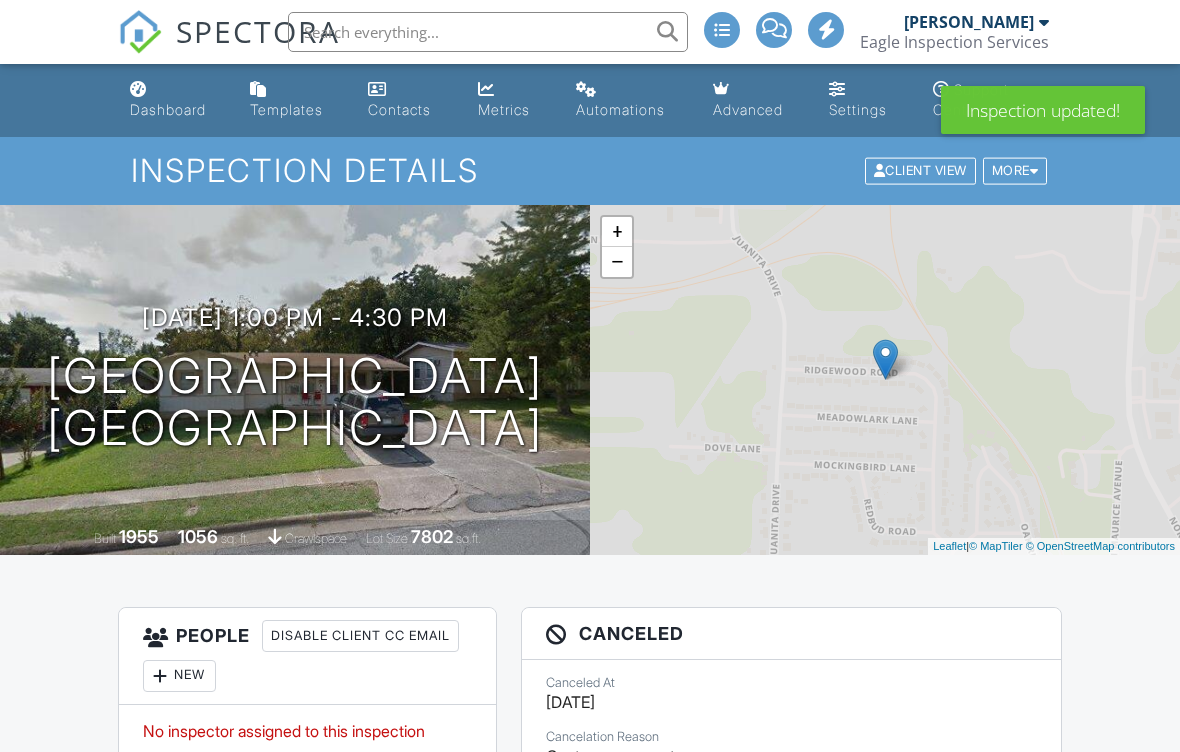 scroll, scrollTop: 0, scrollLeft: 0, axis: both 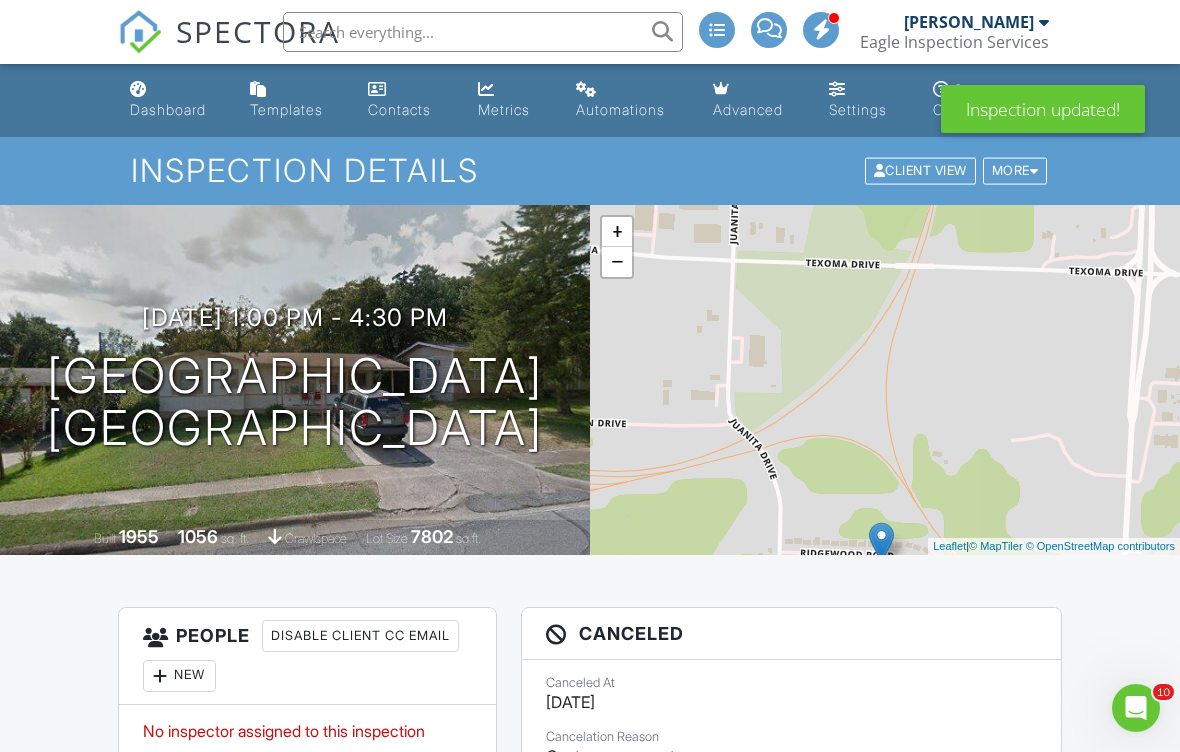 click on "Dashboard" at bounding box center [168, 109] 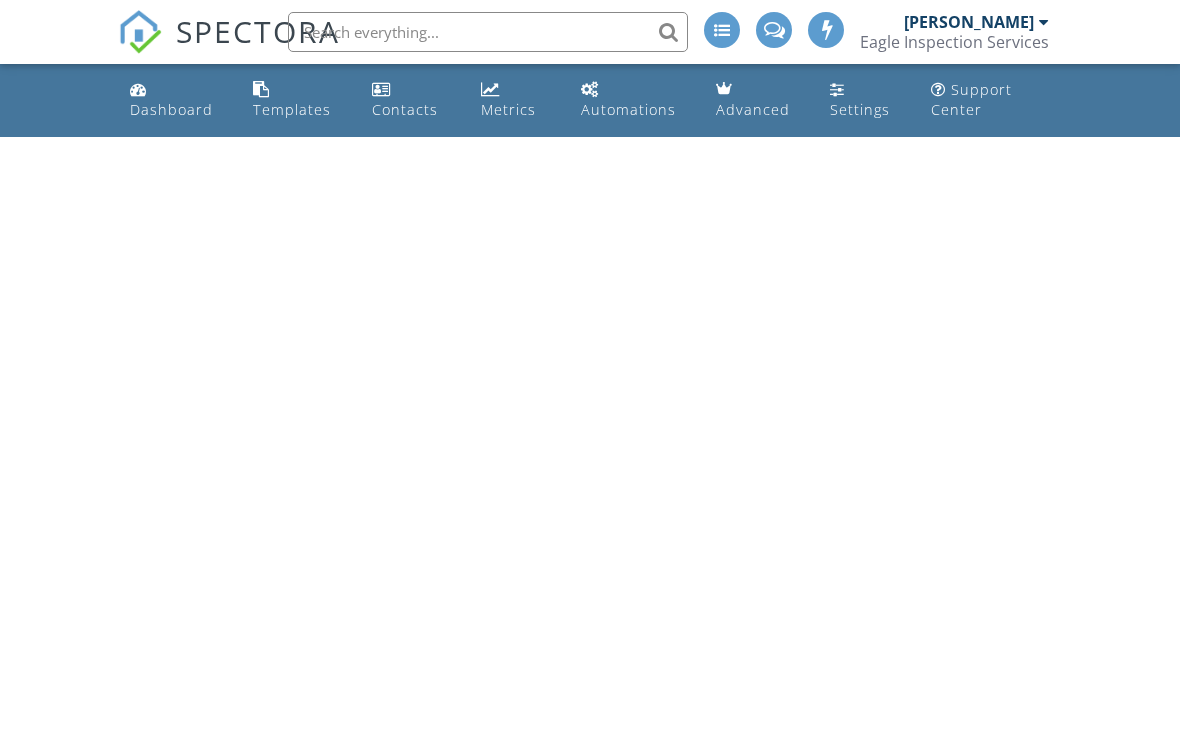 scroll, scrollTop: 0, scrollLeft: 0, axis: both 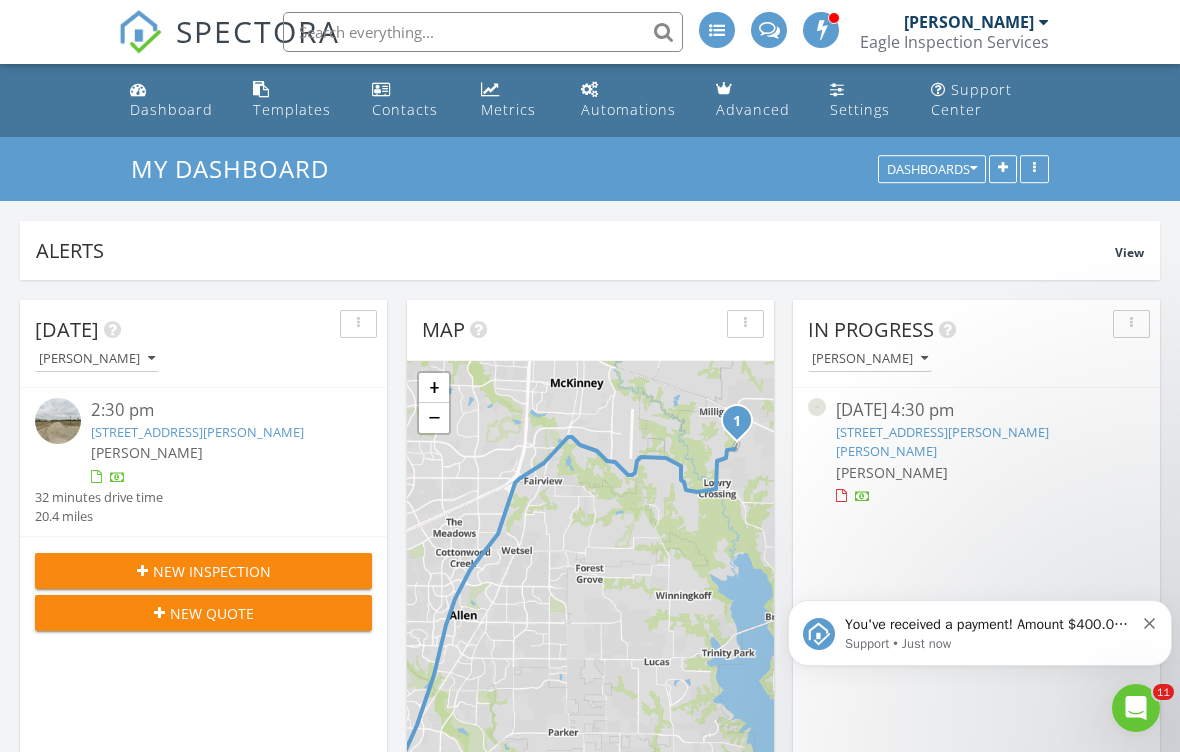 click on "You've received a payment!  Amount  $400.00  Fee  $11.30  Net  $388.70  Transaction #  pi_3RkQSmK7snlDGpRF01n17fqa  Inspection  [STREET_ADDRESS] Payouts to your bank or debit card occur on a daily basis. Each payment usually takes two business days to process. You can view your pending payout amount here. If you have any questions reach out on our chat bubble at [DOMAIN_NAME]." at bounding box center [989, 625] 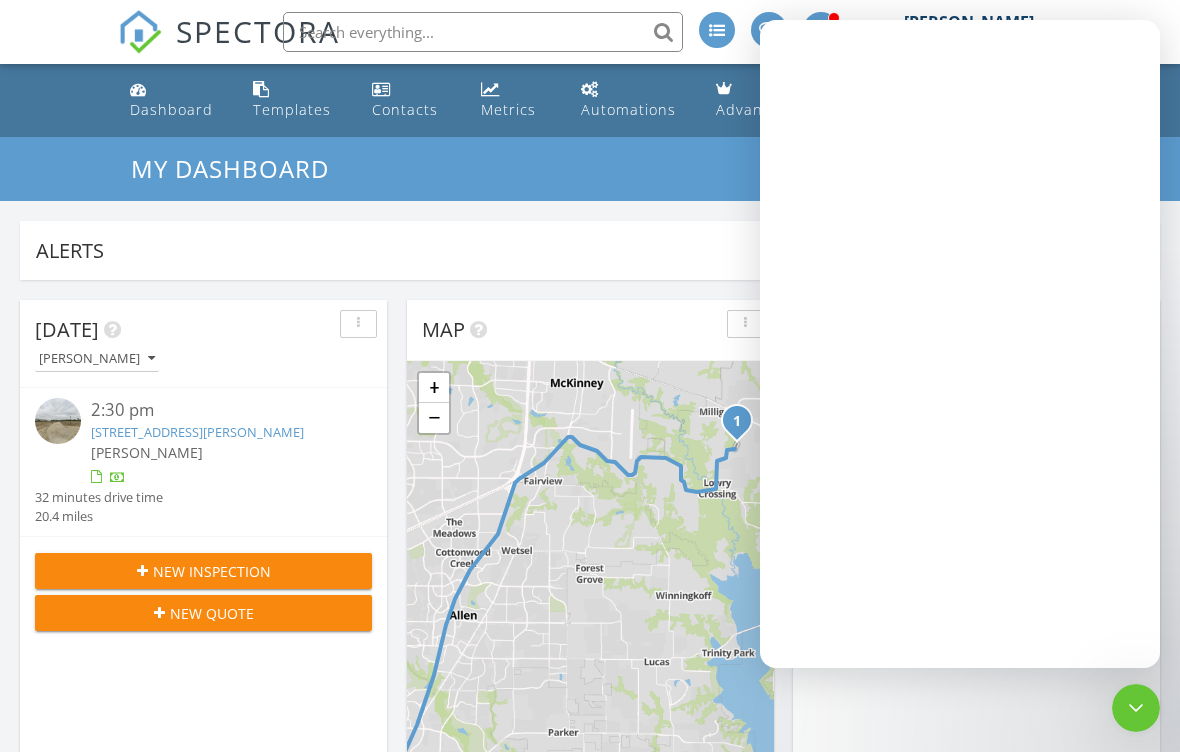 scroll, scrollTop: 0, scrollLeft: 0, axis: both 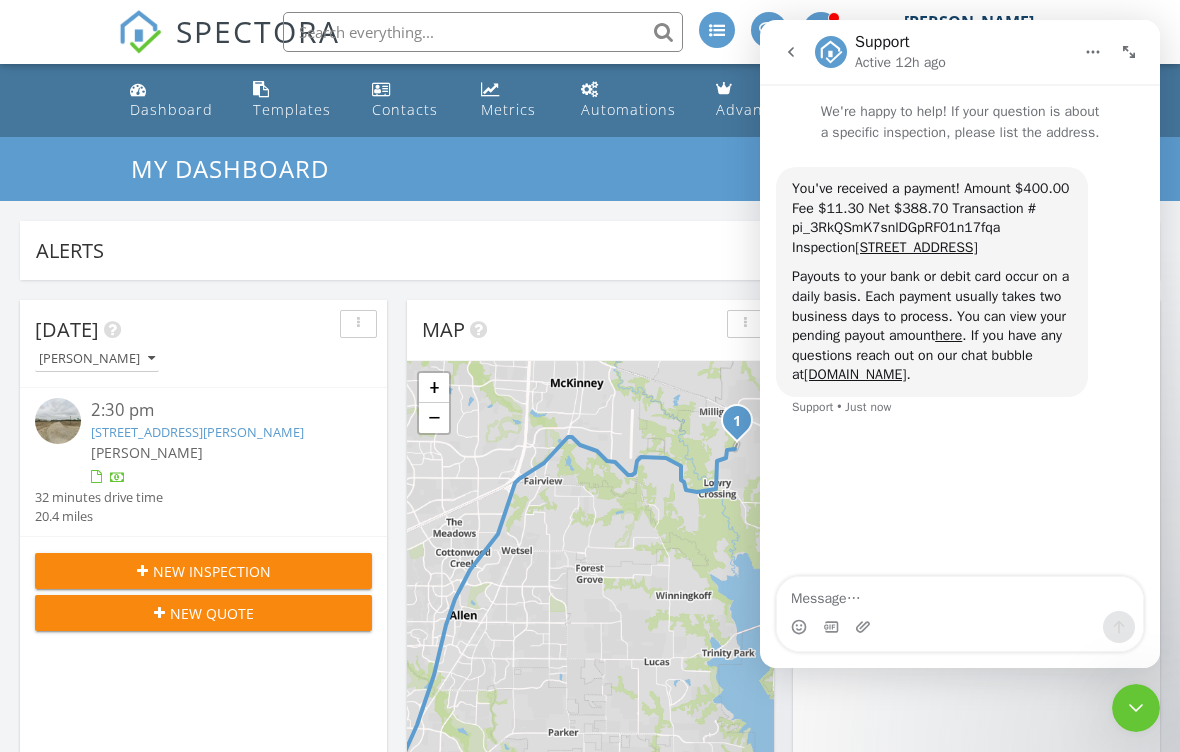 click at bounding box center [791, 52] 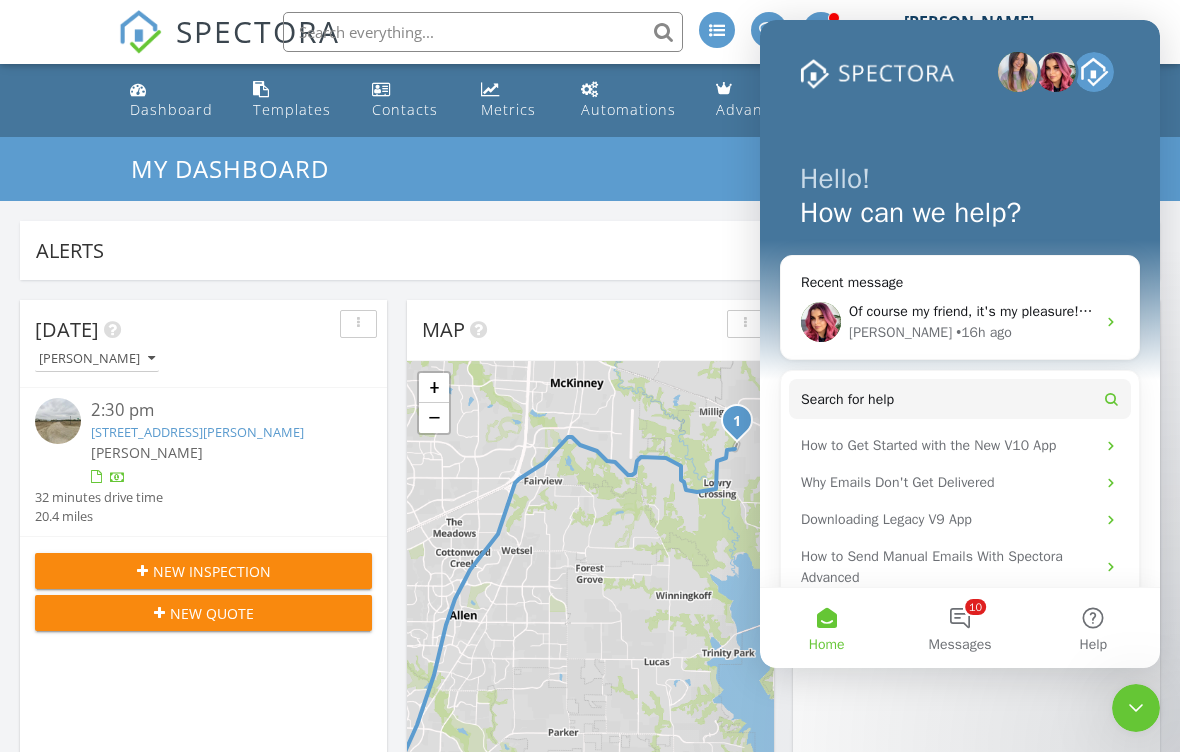 click on "In Progress
Pat Beets
07/02/25 4:30 pm   202 Ashbrook Dr, Caddo Mills, TX 75135
Pat Beets" at bounding box center (976, 590) 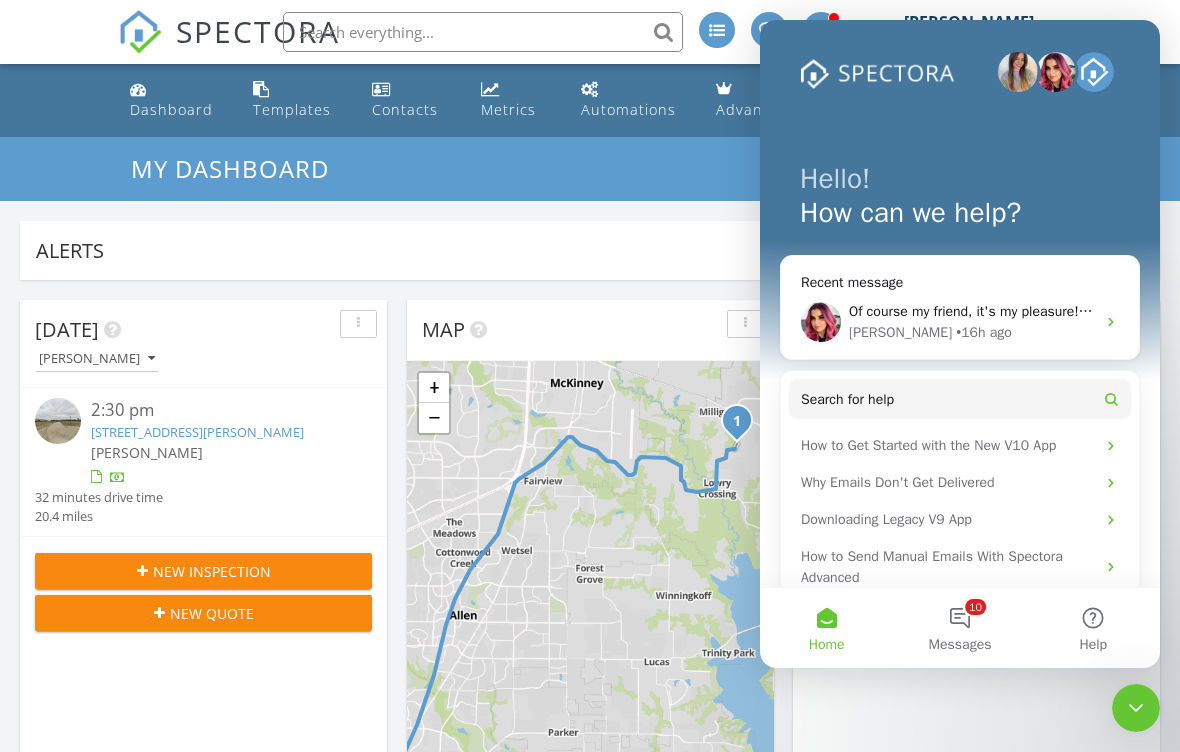 click 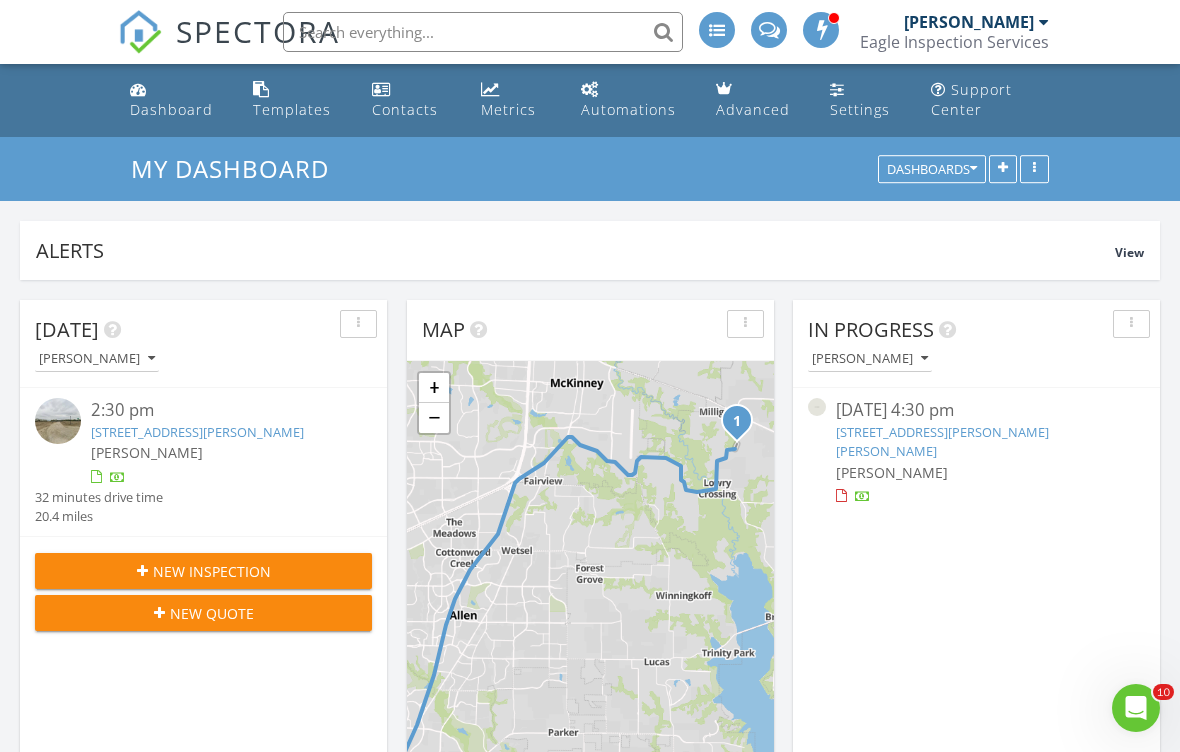 scroll, scrollTop: 0, scrollLeft: 0, axis: both 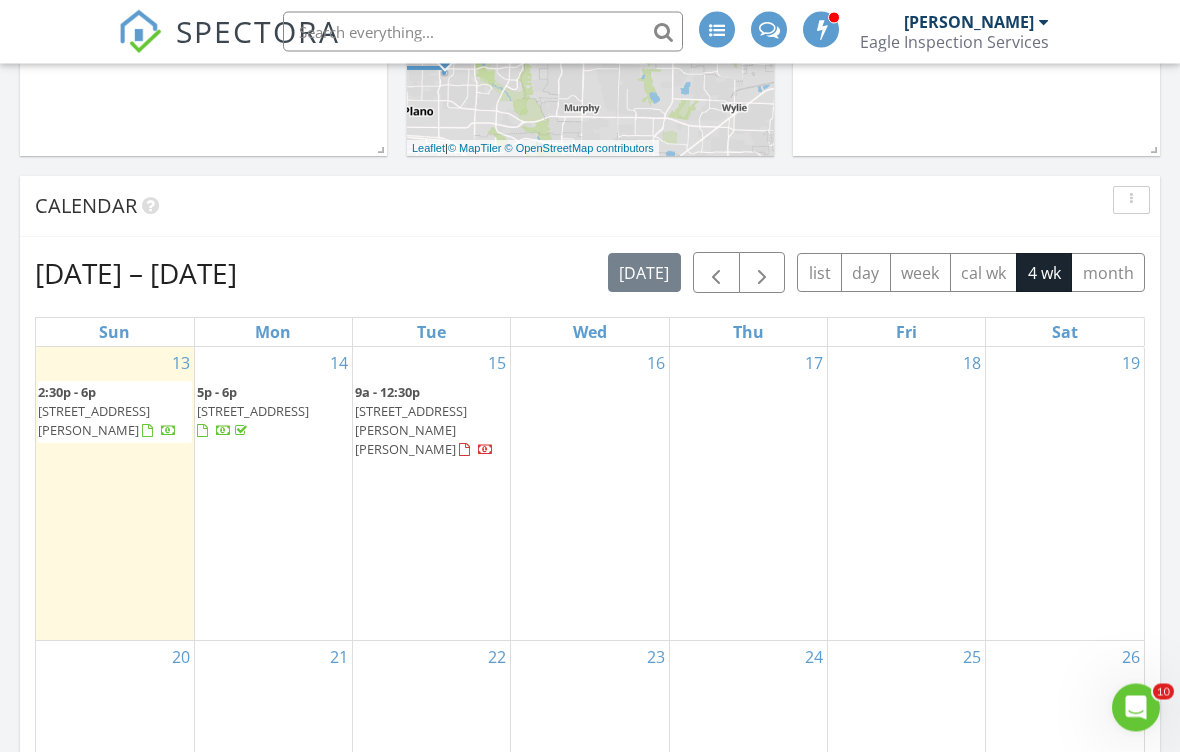 click at bounding box center [716, 274] 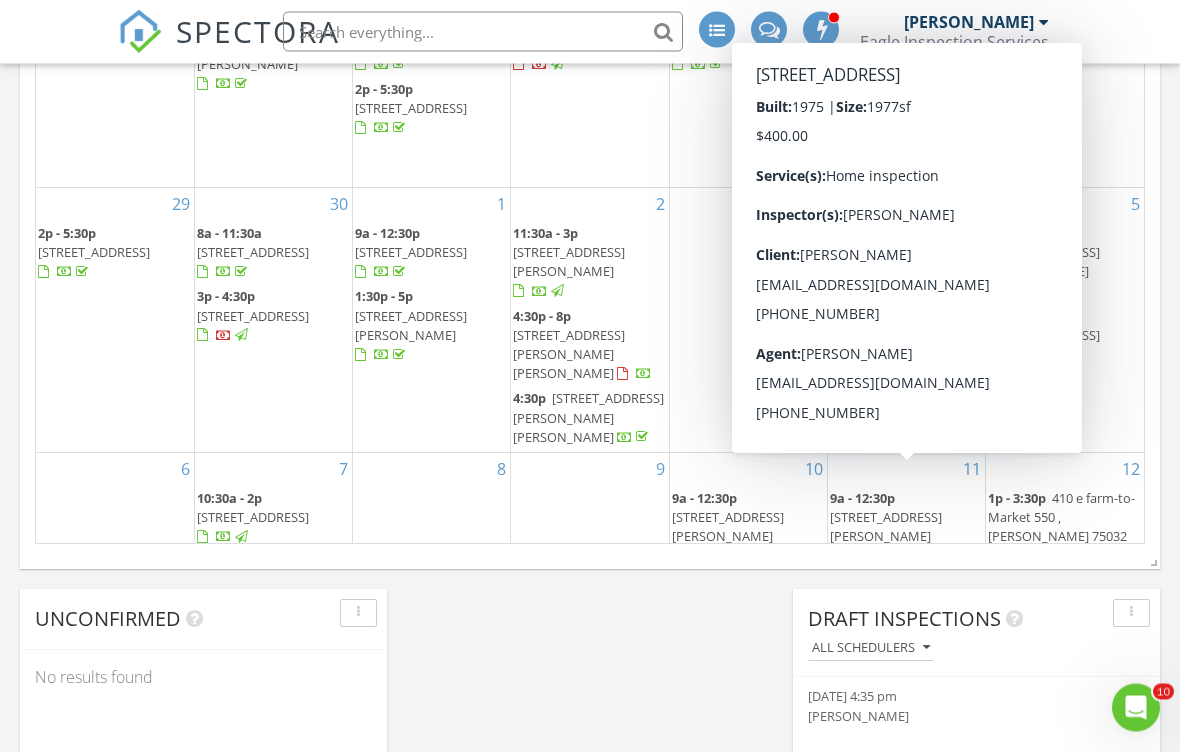 scroll, scrollTop: 1311, scrollLeft: 0, axis: vertical 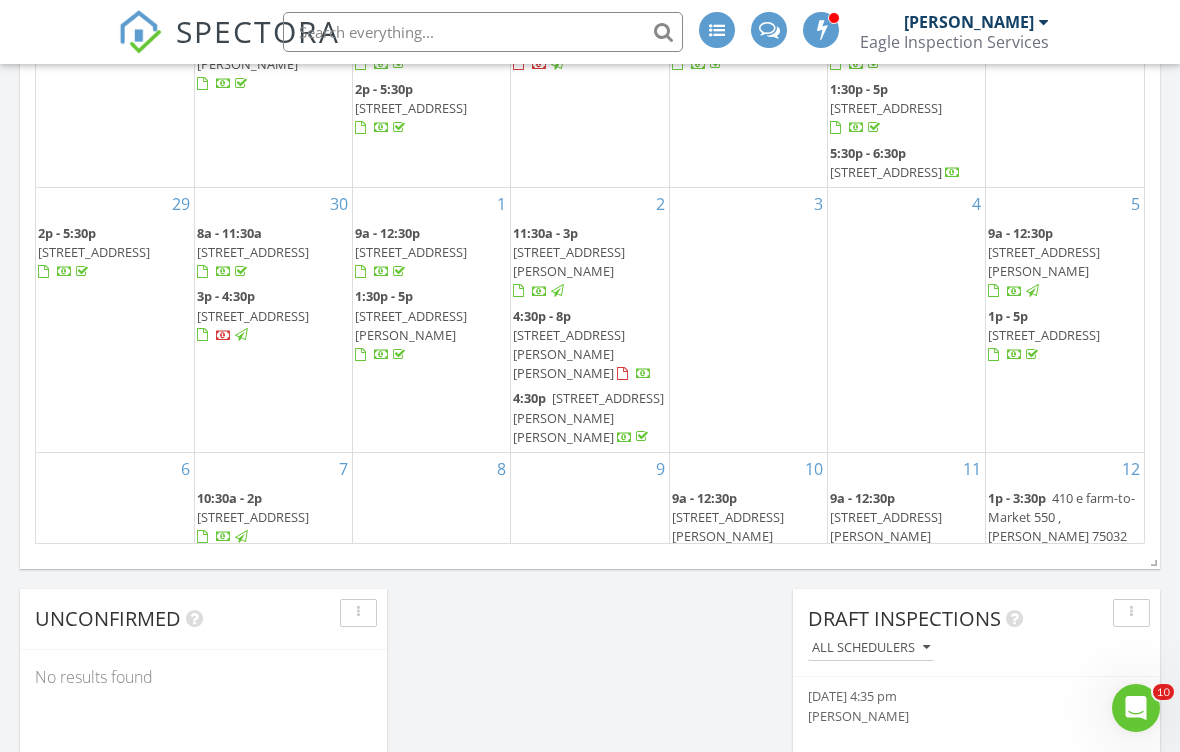 click on "Today
Pat Beets
2:30 pm
1015 Emberwood drive, Lowry Crossing, TX 75069
Pat Beets
32 minutes drive time   20.4 miles       New Inspection     New Quote         Map               1 + − Central Expressway, FM 546 32.9 km, 32 min Head north 200 m Turn right onto East Park Boulevard 50 m Make a U-turn and continue on East Park Boulevard 2.5 km Turn right onto Republic Drive 300 m Turn right onto Central Expressway 70 m Go straight towards US 75 North 300 m Merge left onto Central Expressway (US 75) 15 km Take exit 38C towards SRT TOLL South: Sam Rayburn Tollway 600 m Keep right at the fork 1.5 km Continue onto Spur 399 1.5 km Merge right onto South McDonald Street (TX 5) 1 km Turn right onto Harry McKillop Boulevard (FM 546) 9 km Turn left onto South Bridgefarmer Road 1.5 km Keep right onto Settlers Trail 450 m Turn left onto Traildust Drive 450 m Turn right onto Settlers Bend 350 m 0 m Leaflet  |" at bounding box center (590, -121) 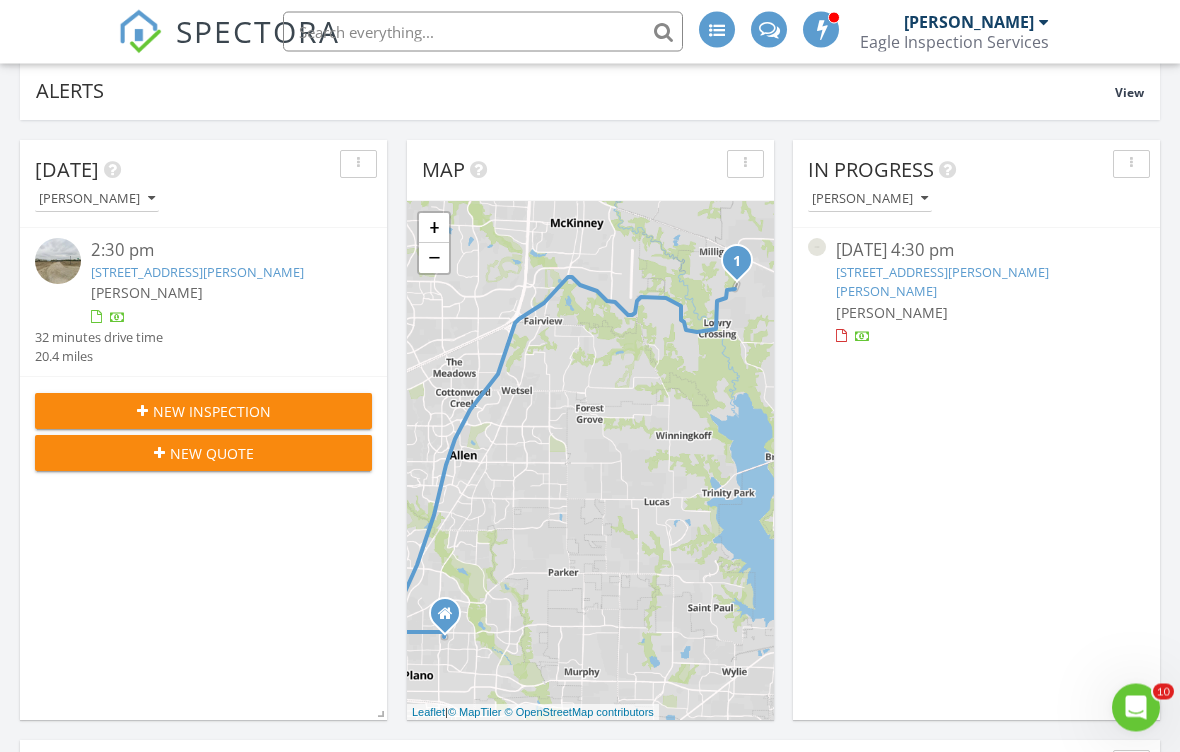 scroll, scrollTop: 0, scrollLeft: 0, axis: both 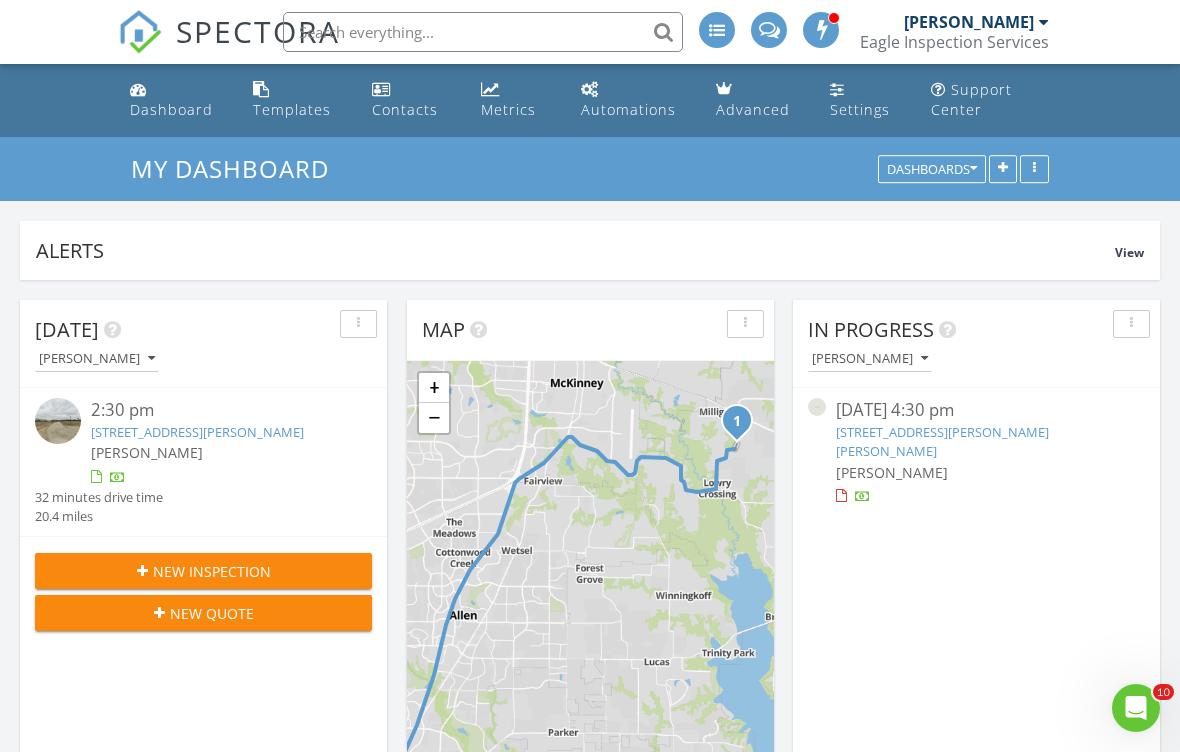 click on "Dashboard" at bounding box center (171, 109) 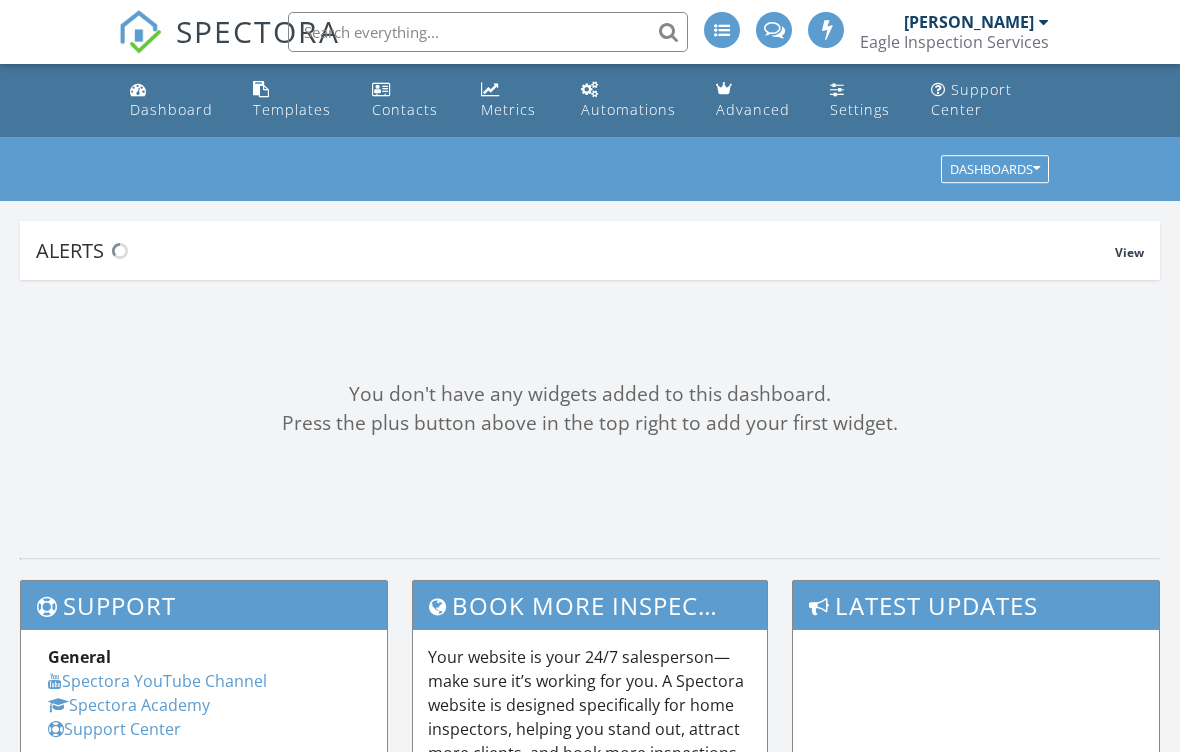 scroll, scrollTop: 0, scrollLeft: 0, axis: both 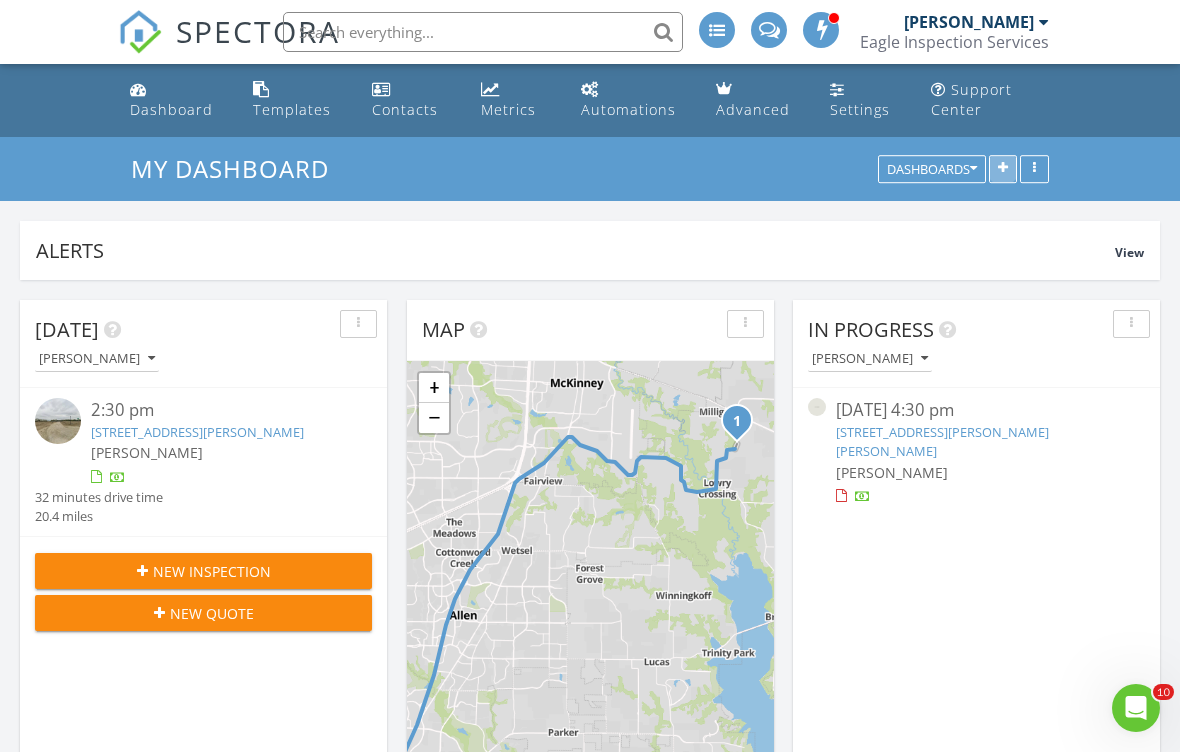 click at bounding box center [1003, 170] 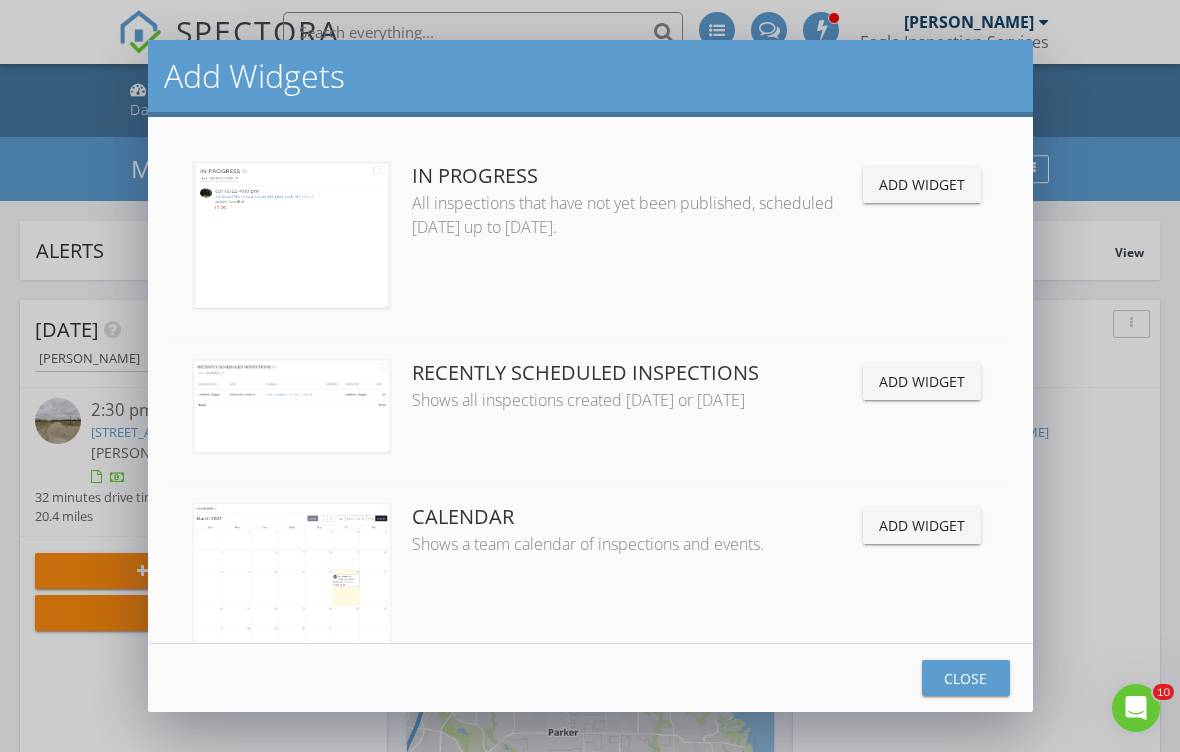 click on "Close" at bounding box center (966, 678) 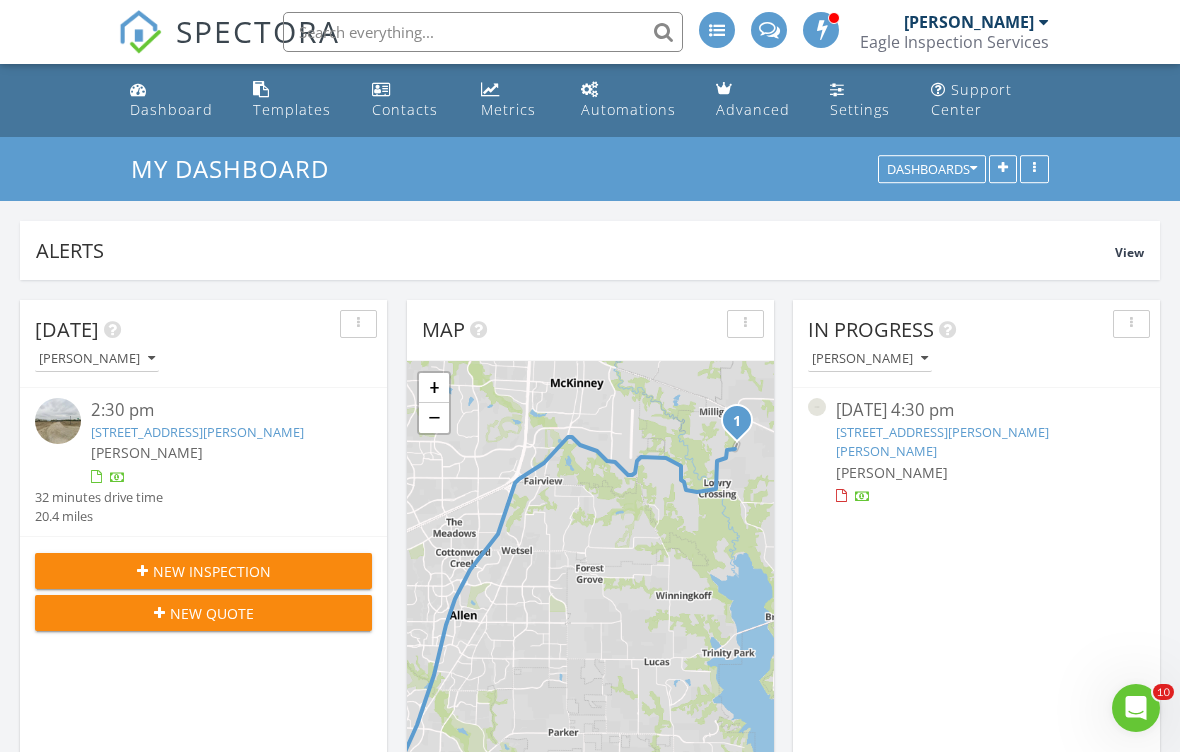 click at bounding box center [1034, 170] 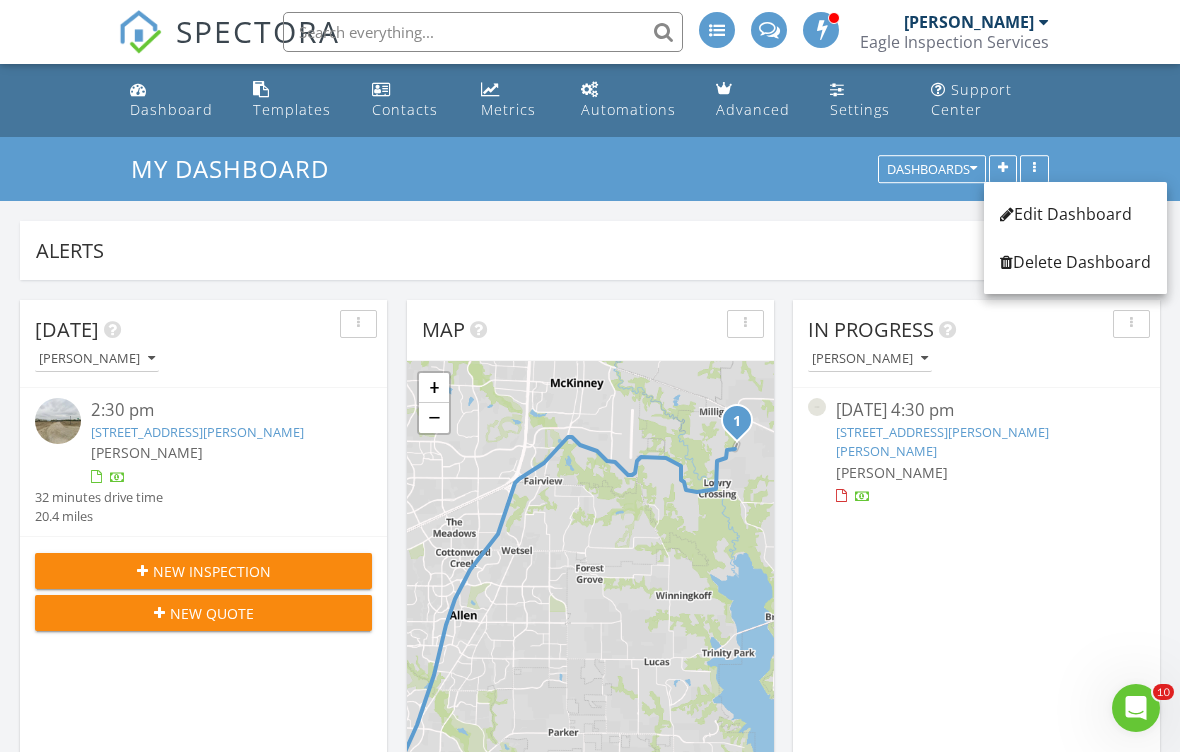 click on "Dashboards" at bounding box center [932, 170] 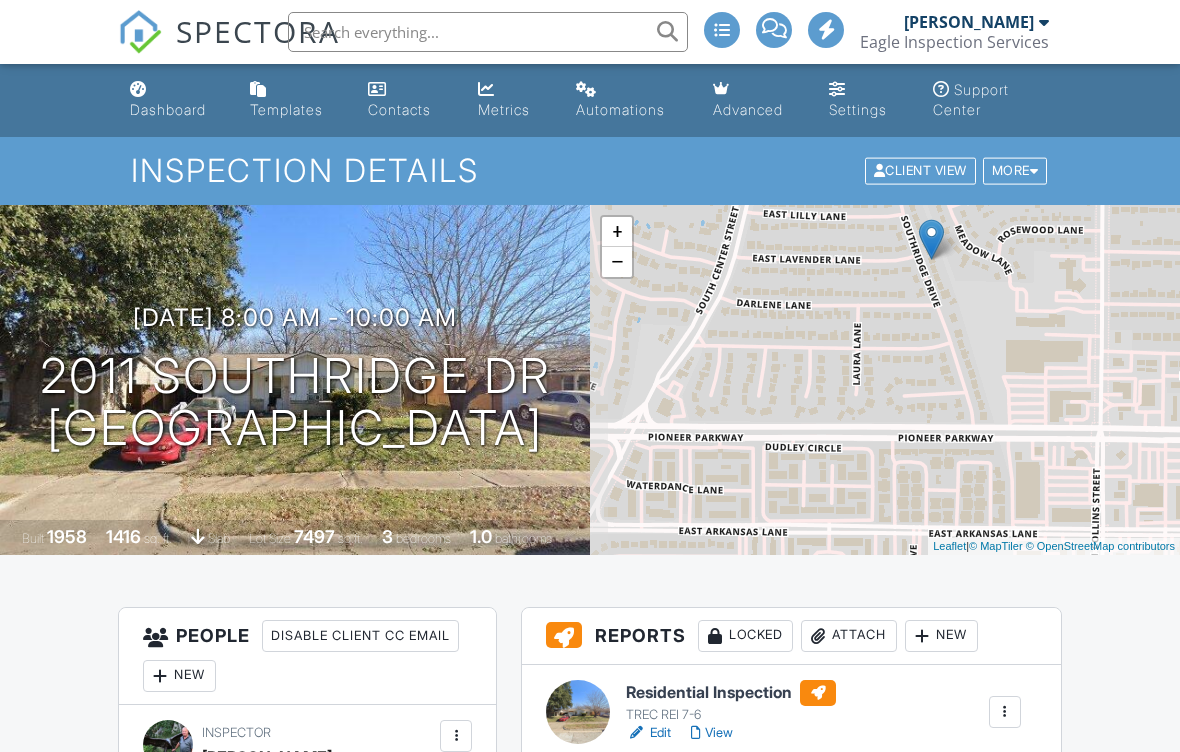 scroll, scrollTop: 838, scrollLeft: 0, axis: vertical 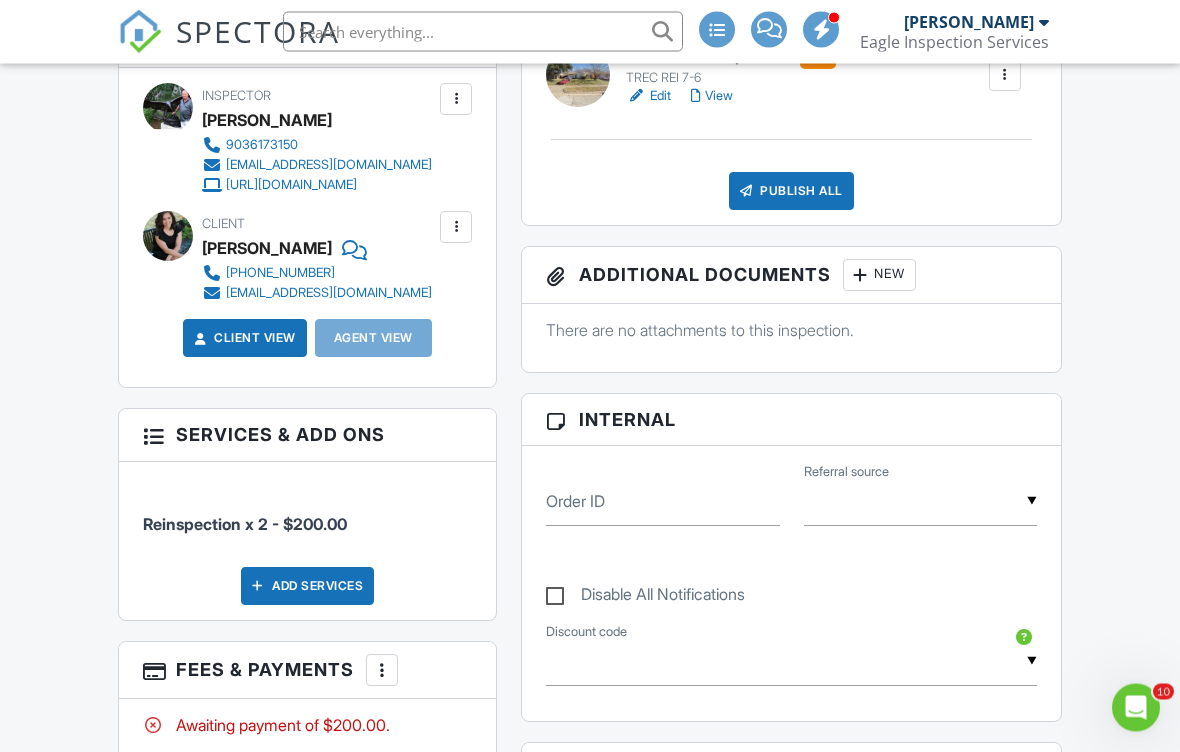 click at bounding box center [168, 237] 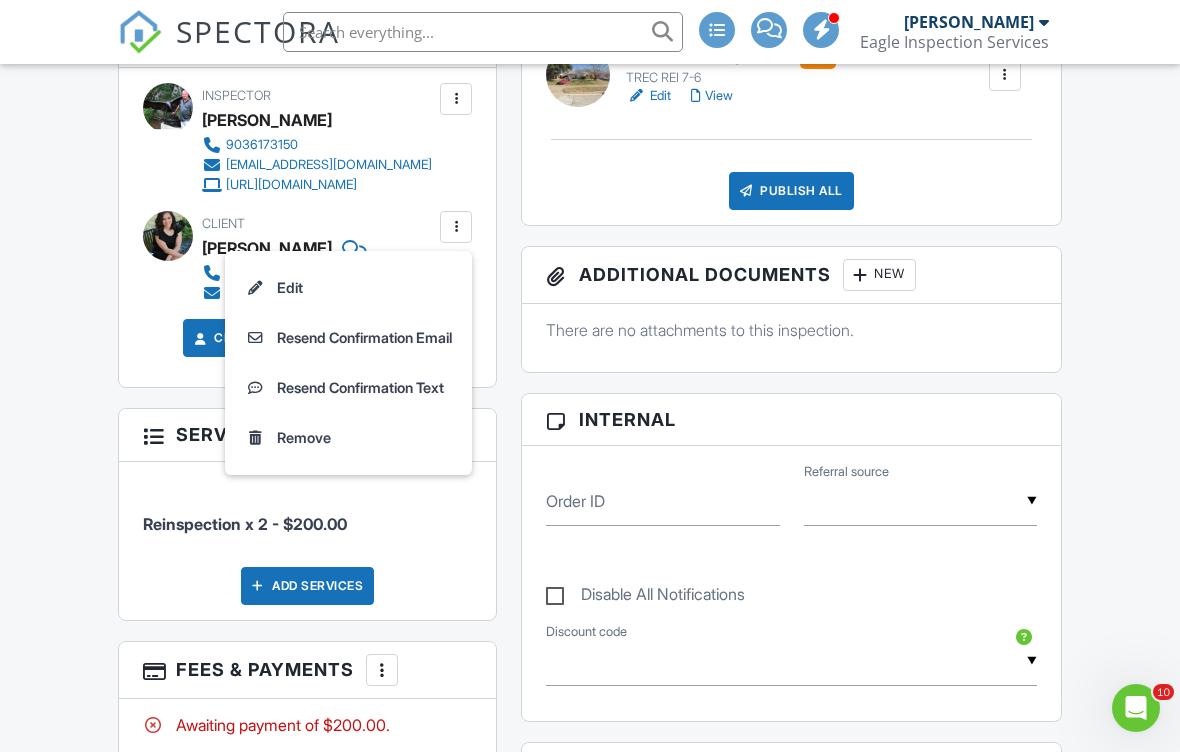 click on "Resend Confirmation Email" at bounding box center [348, 338] 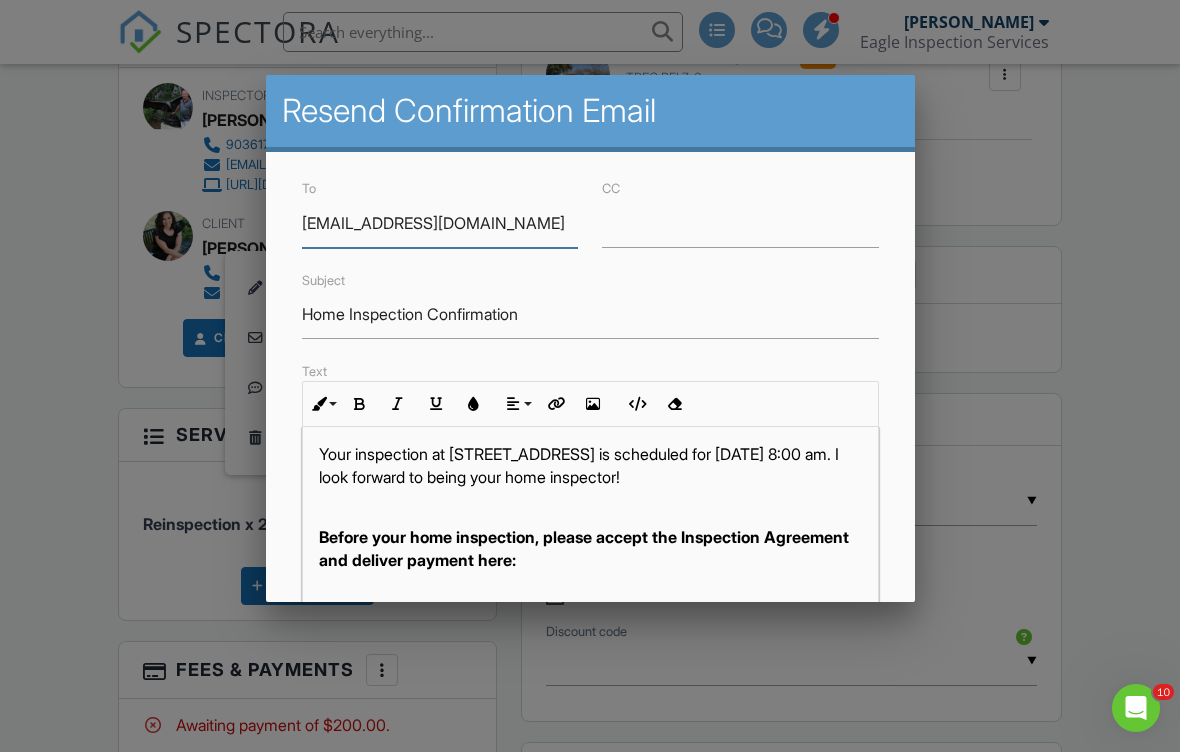scroll, scrollTop: 67, scrollLeft: 0, axis: vertical 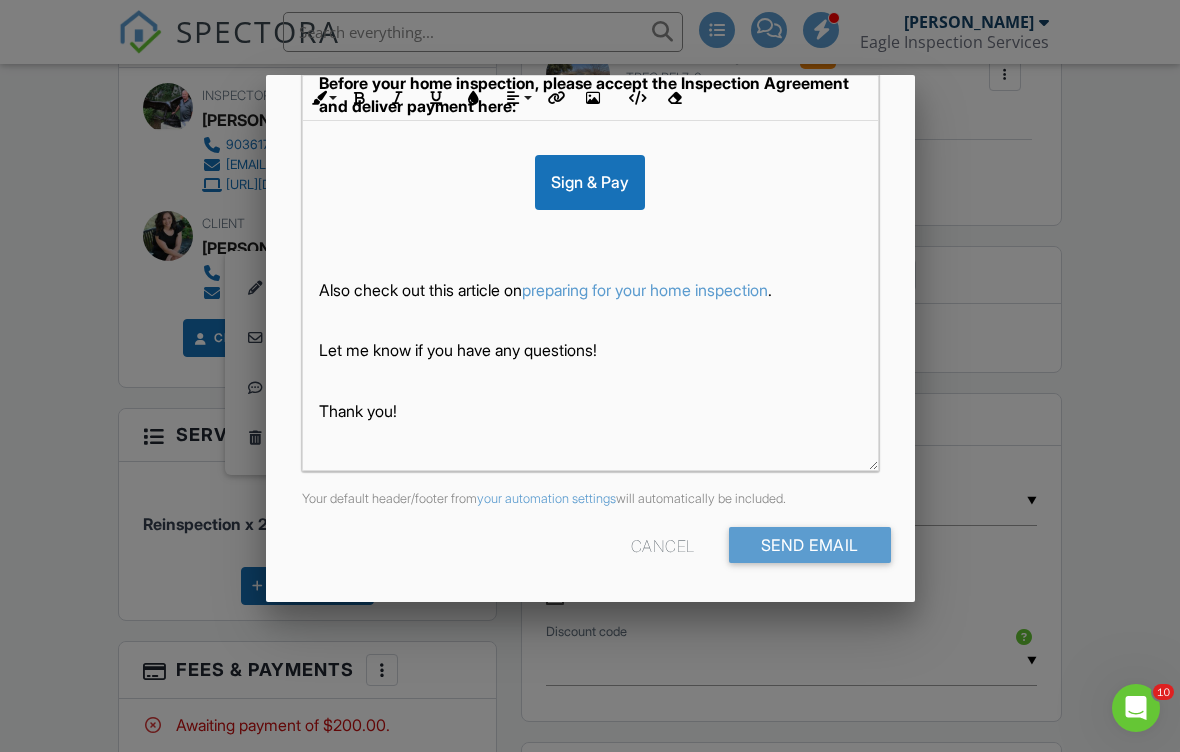 click on "Send Email" at bounding box center [810, 545] 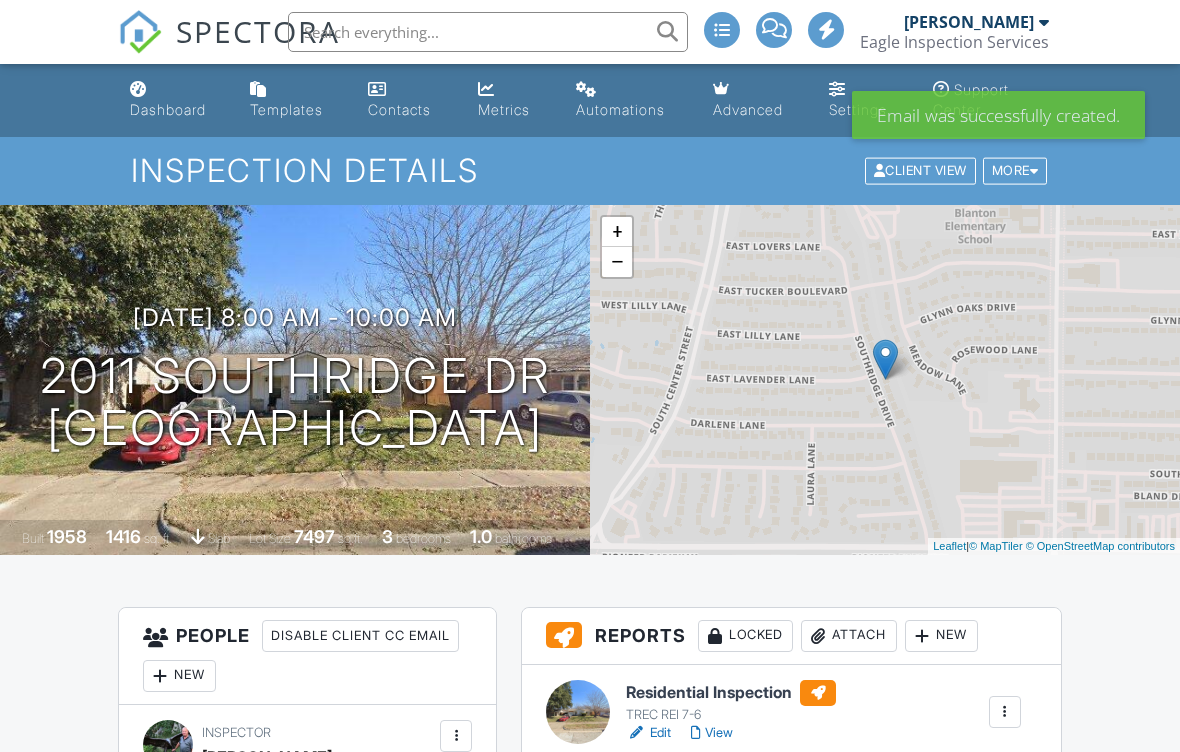 scroll, scrollTop: 0, scrollLeft: 0, axis: both 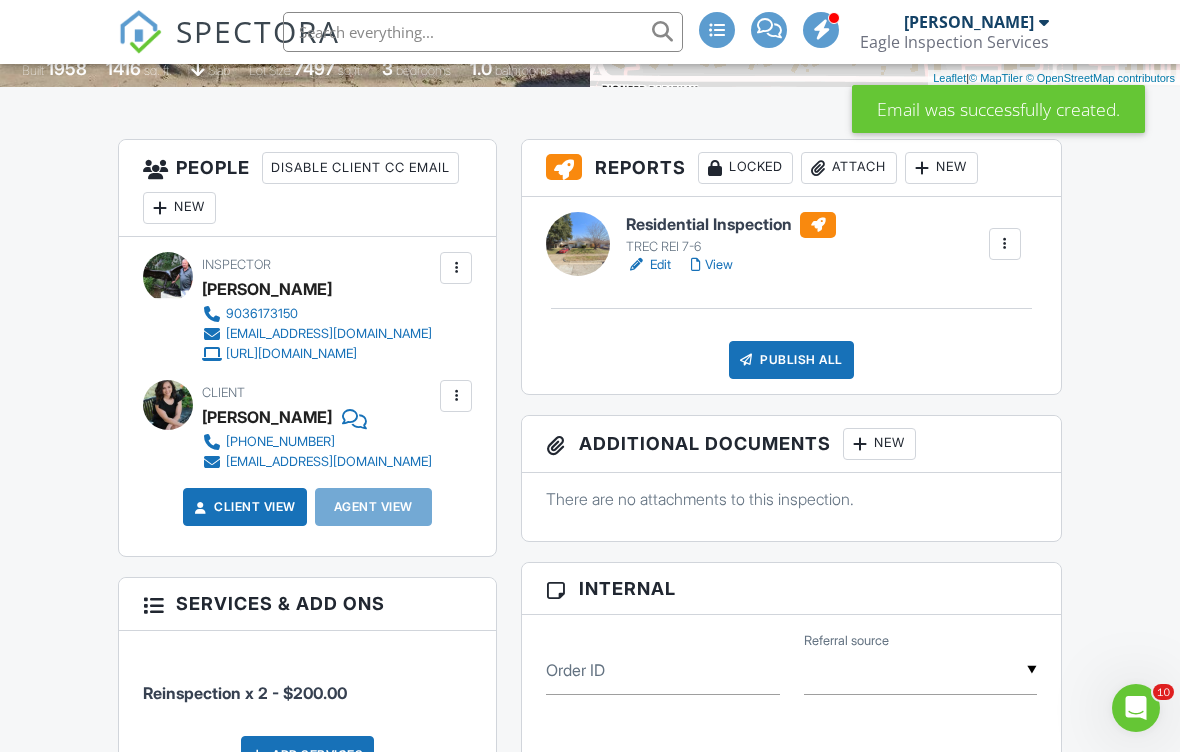 click on "Client" at bounding box center [223, 392] 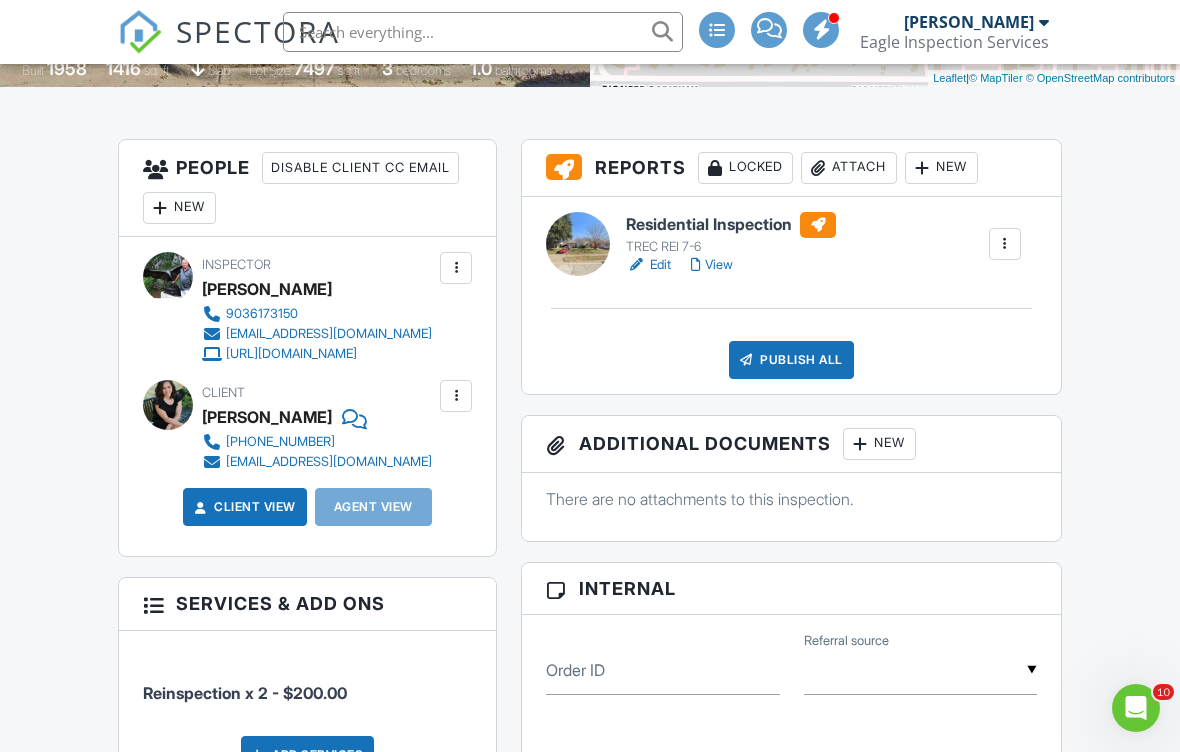 click on "[PERSON_NAME]" at bounding box center [267, 417] 